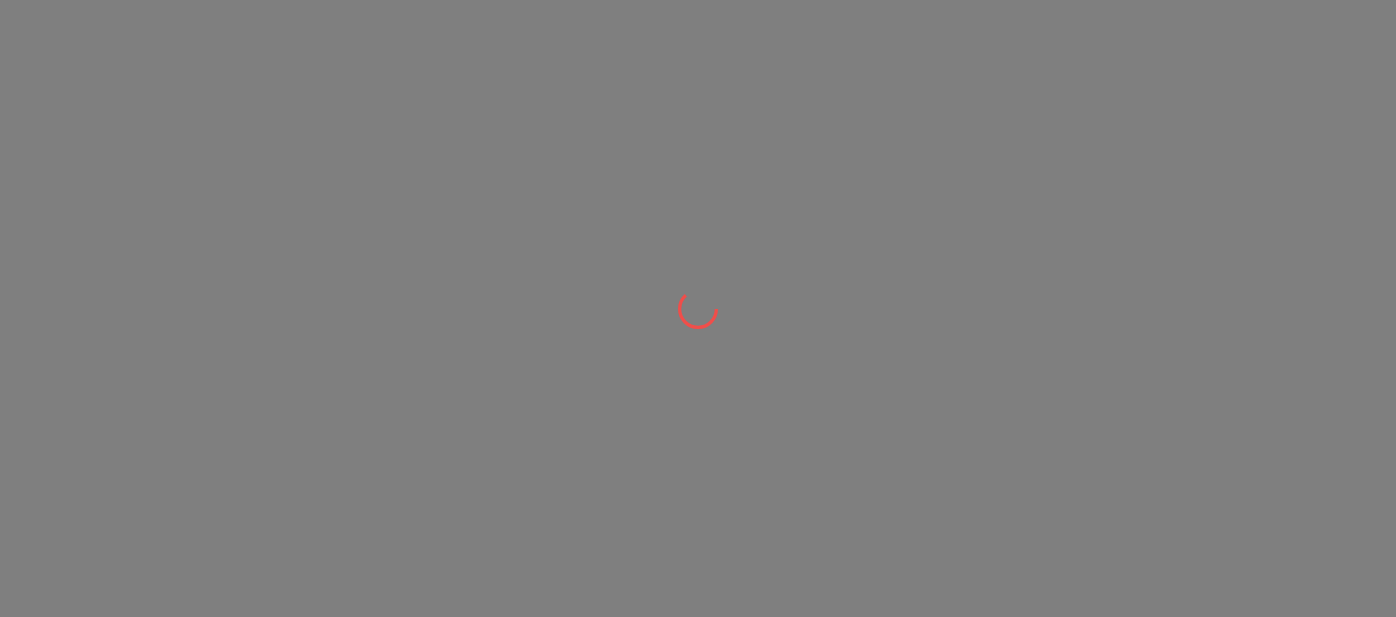 scroll, scrollTop: 0, scrollLeft: 0, axis: both 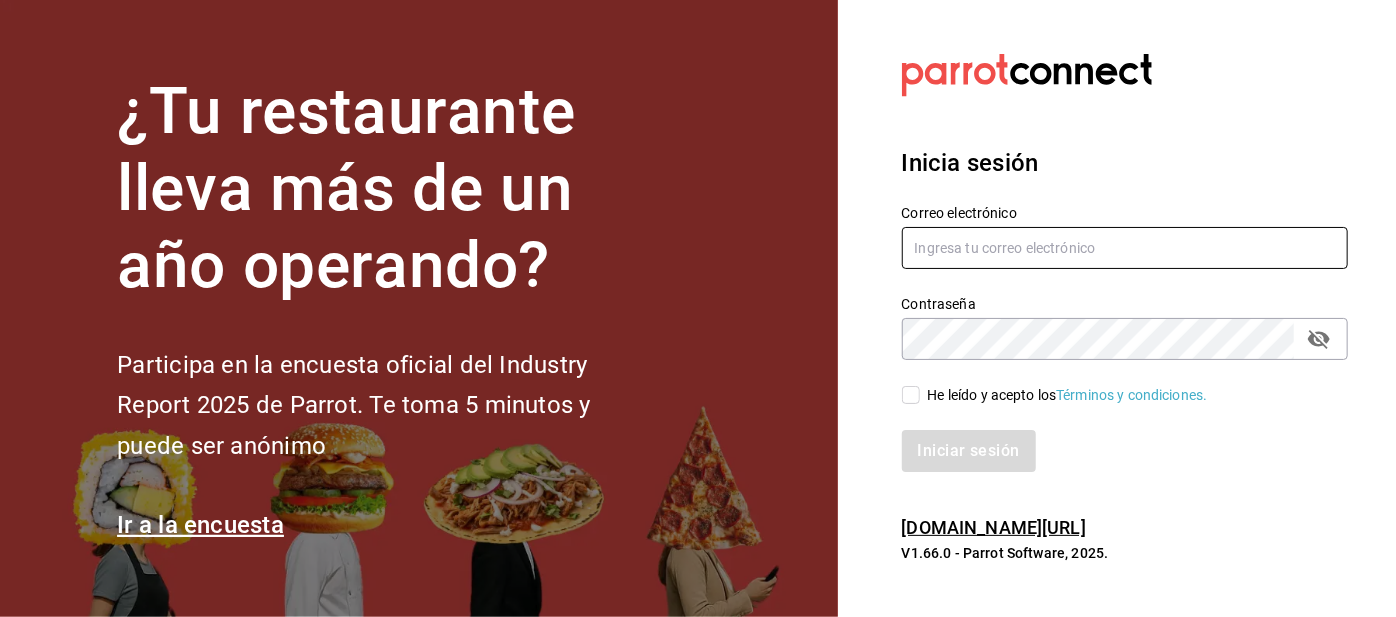 click at bounding box center [1125, 248] 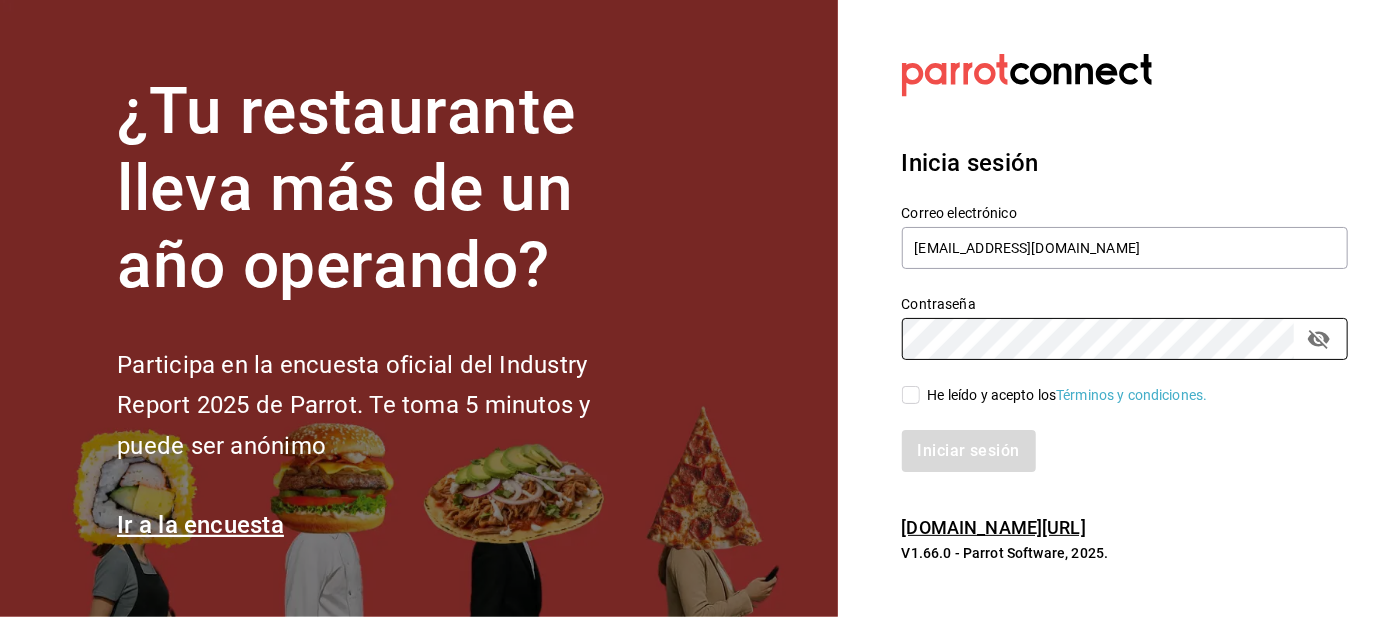 click on "He leído y acepto los  Términos y condiciones." at bounding box center (911, 395) 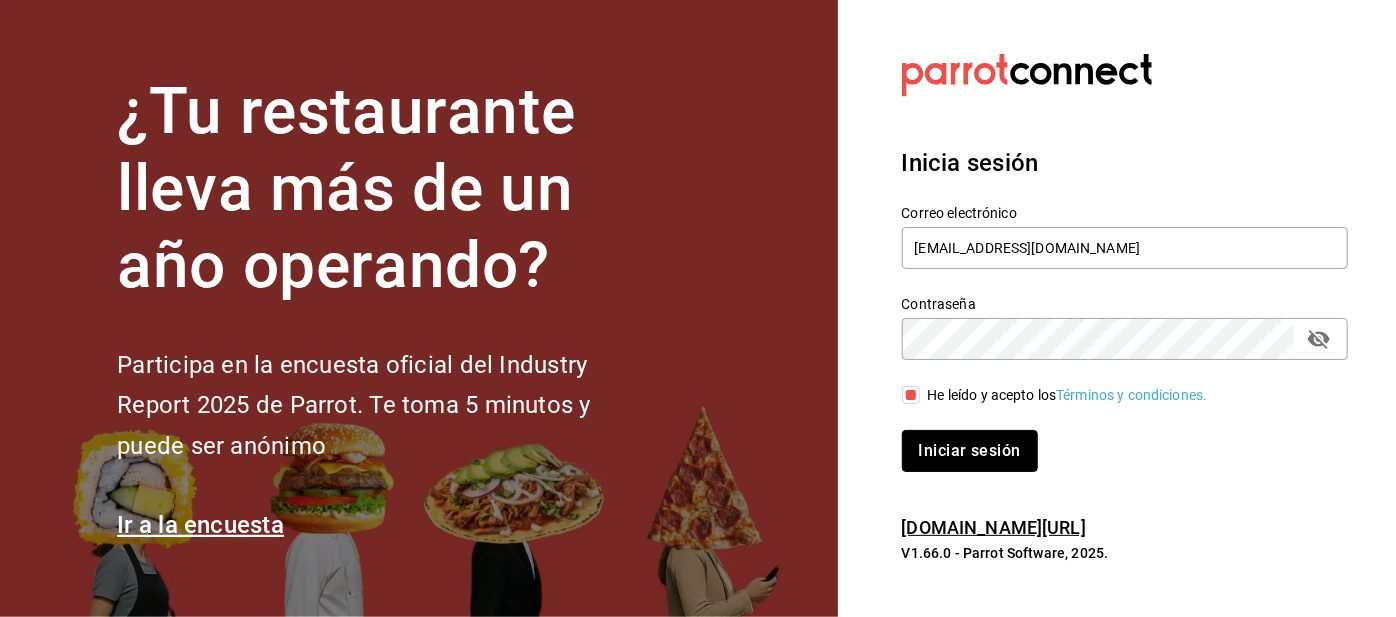 click on "Iniciar sesión" at bounding box center (970, 451) 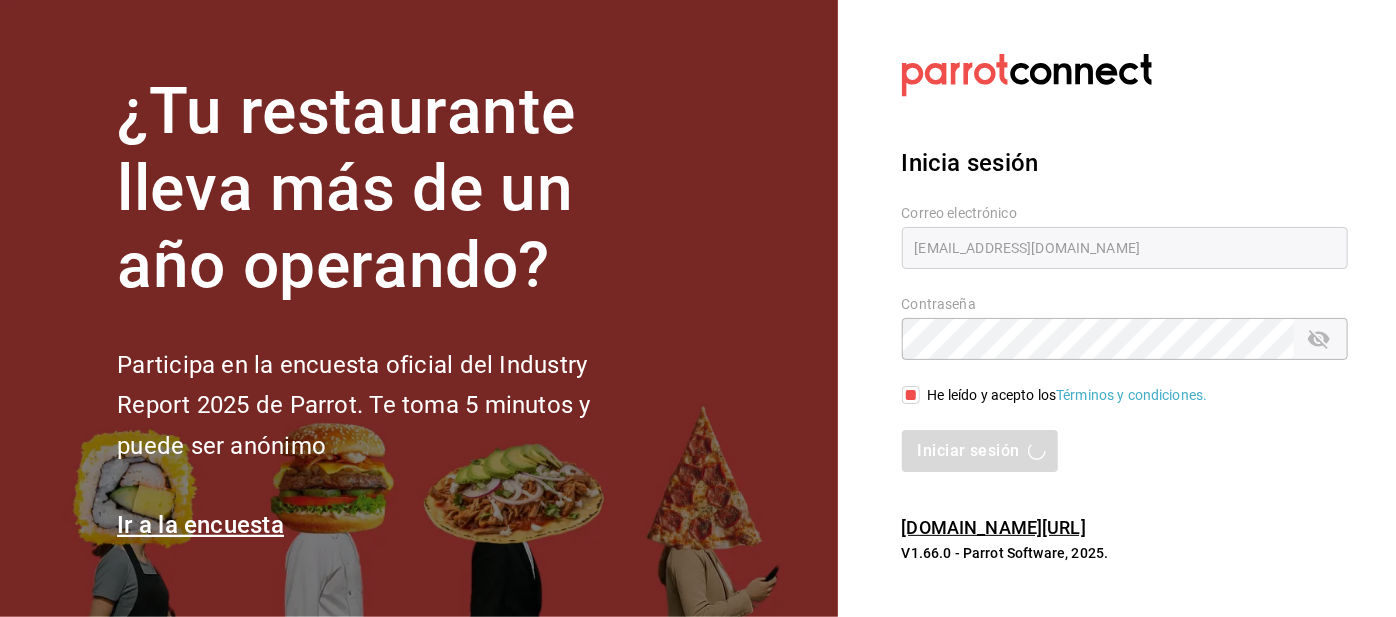 click on "Iniciar sesión" at bounding box center [1125, 451] 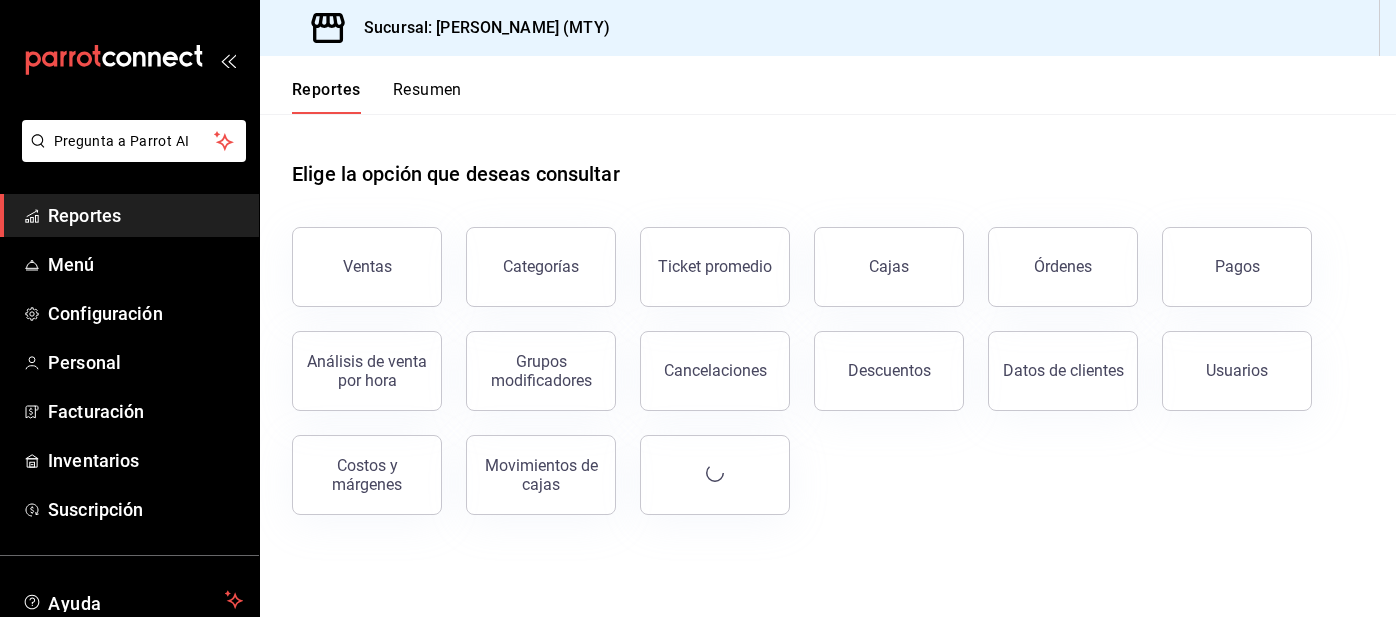 scroll, scrollTop: 0, scrollLeft: 0, axis: both 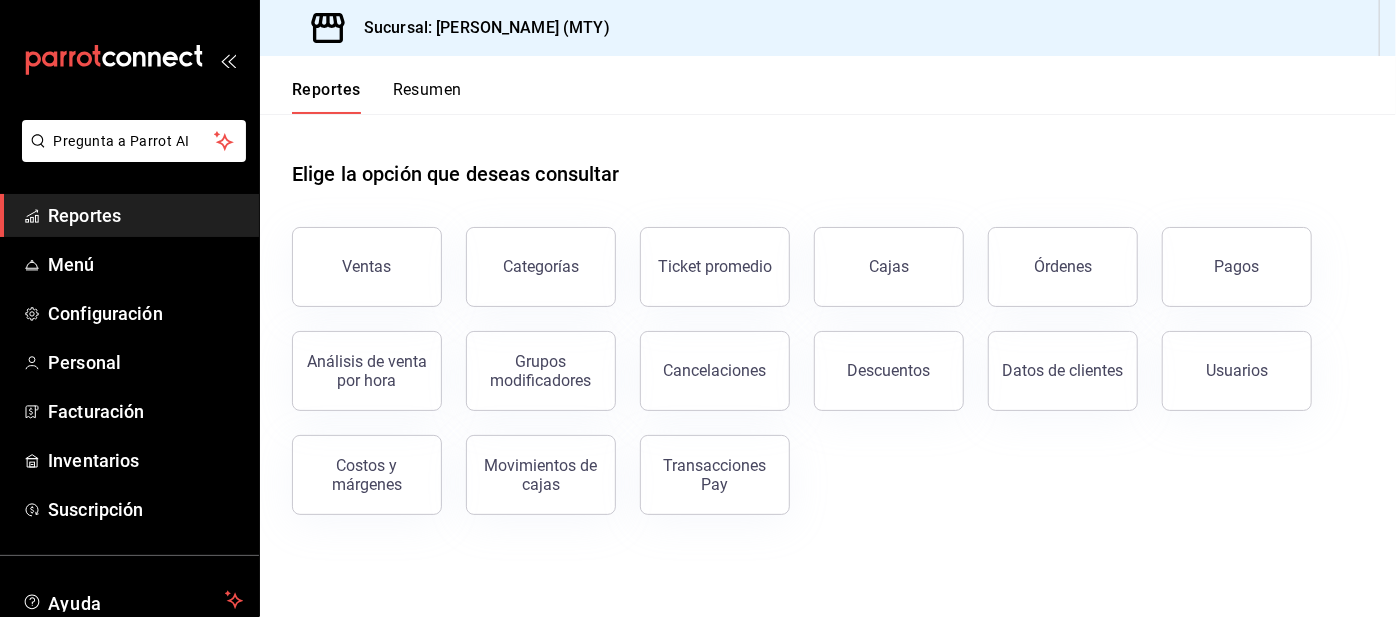 click on "Menú" at bounding box center (145, 264) 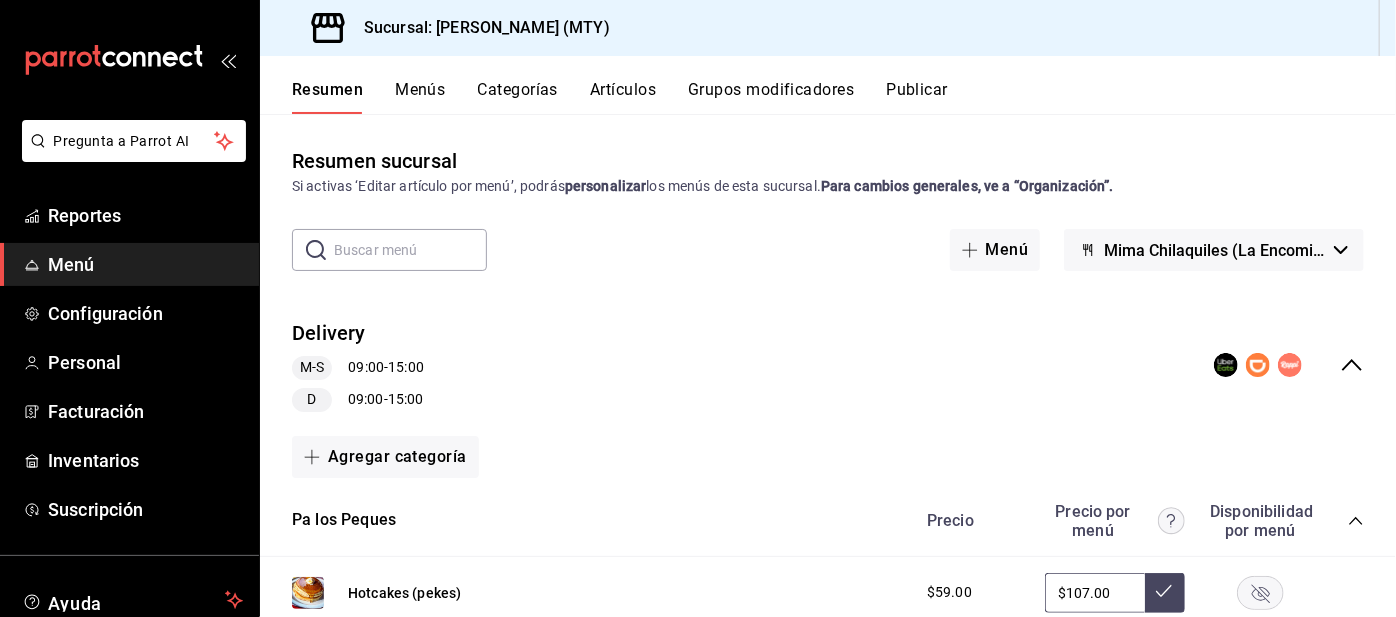 click on "Menús" at bounding box center (420, 97) 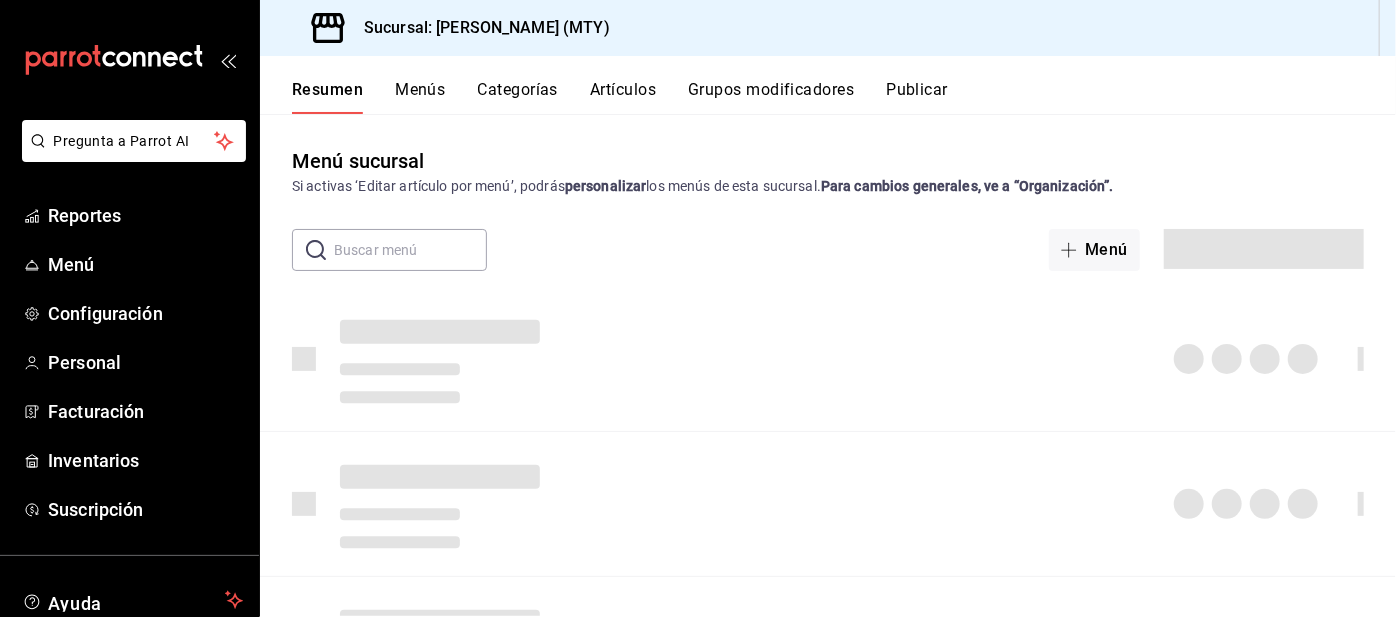 click on "Resumen" at bounding box center (327, 97) 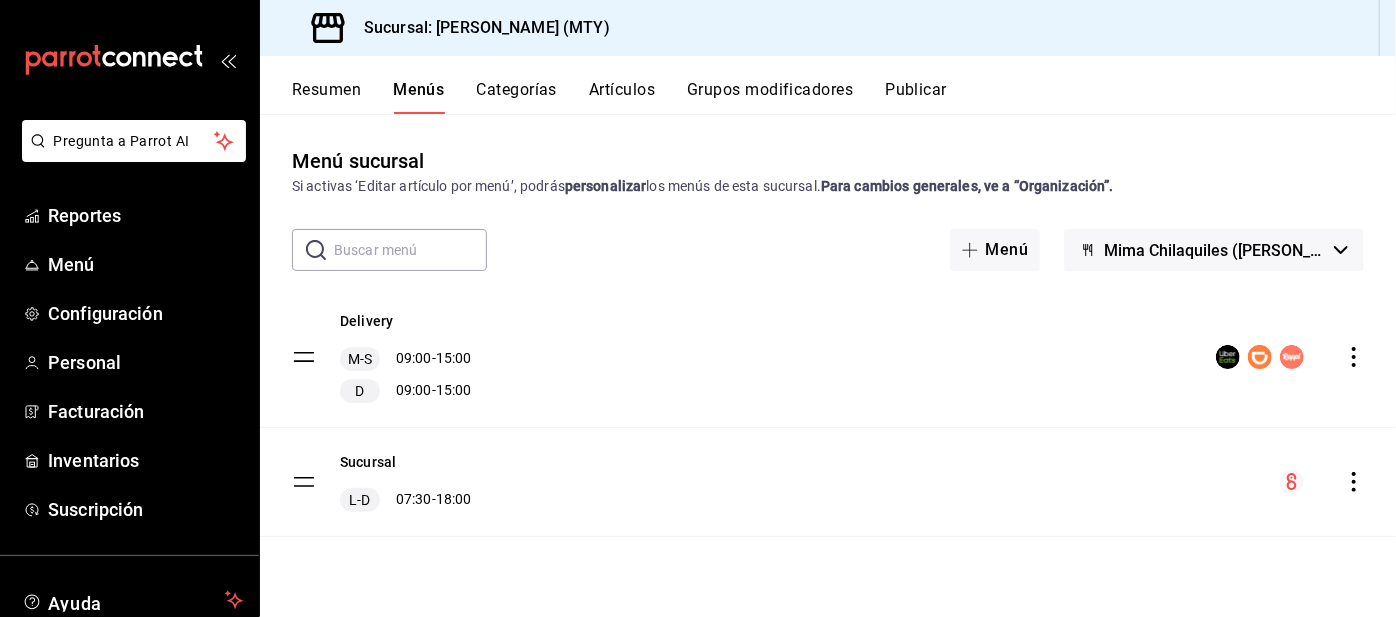 scroll, scrollTop: 1, scrollLeft: 0, axis: vertical 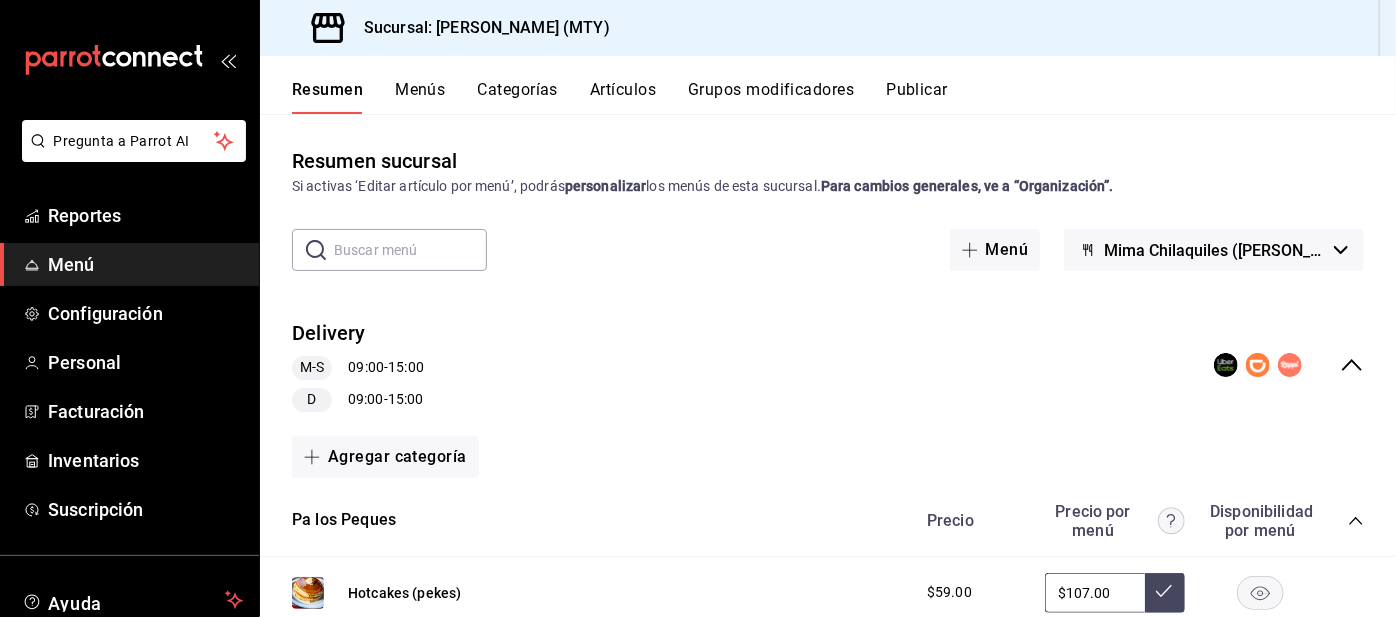 click on "Delivery M-S 09:00  -  15:00 D 09:00  -  15:00" at bounding box center [828, 365] 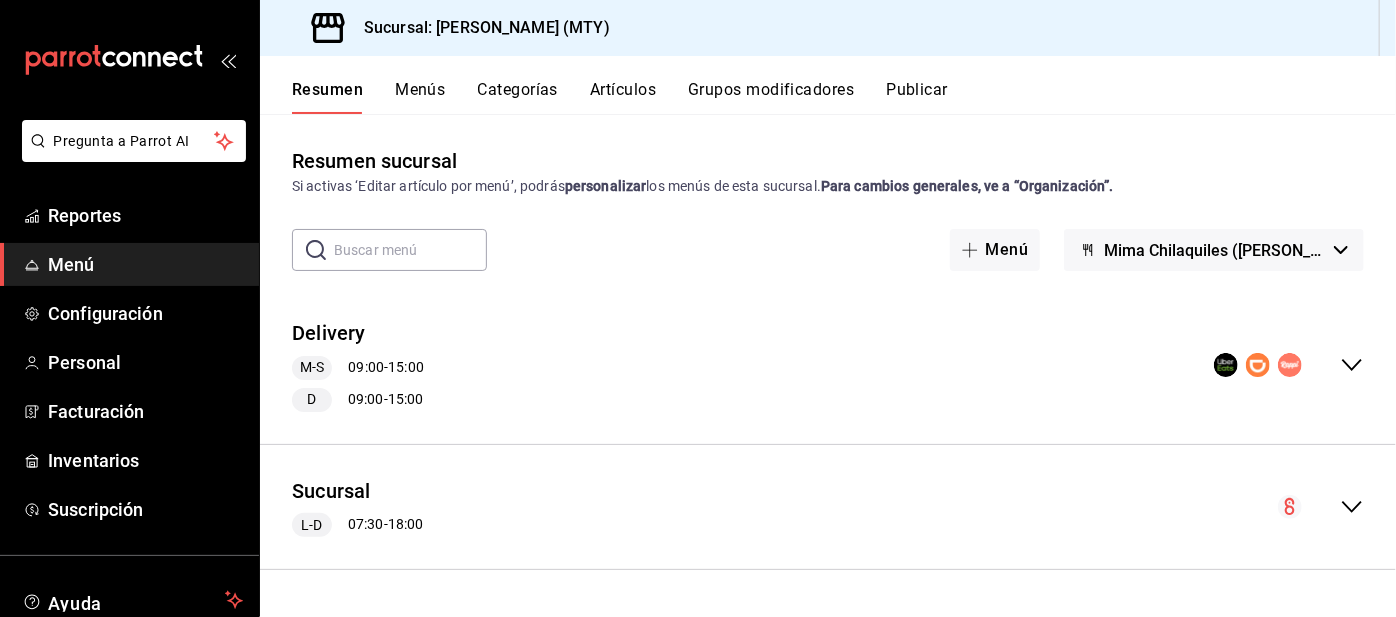 click 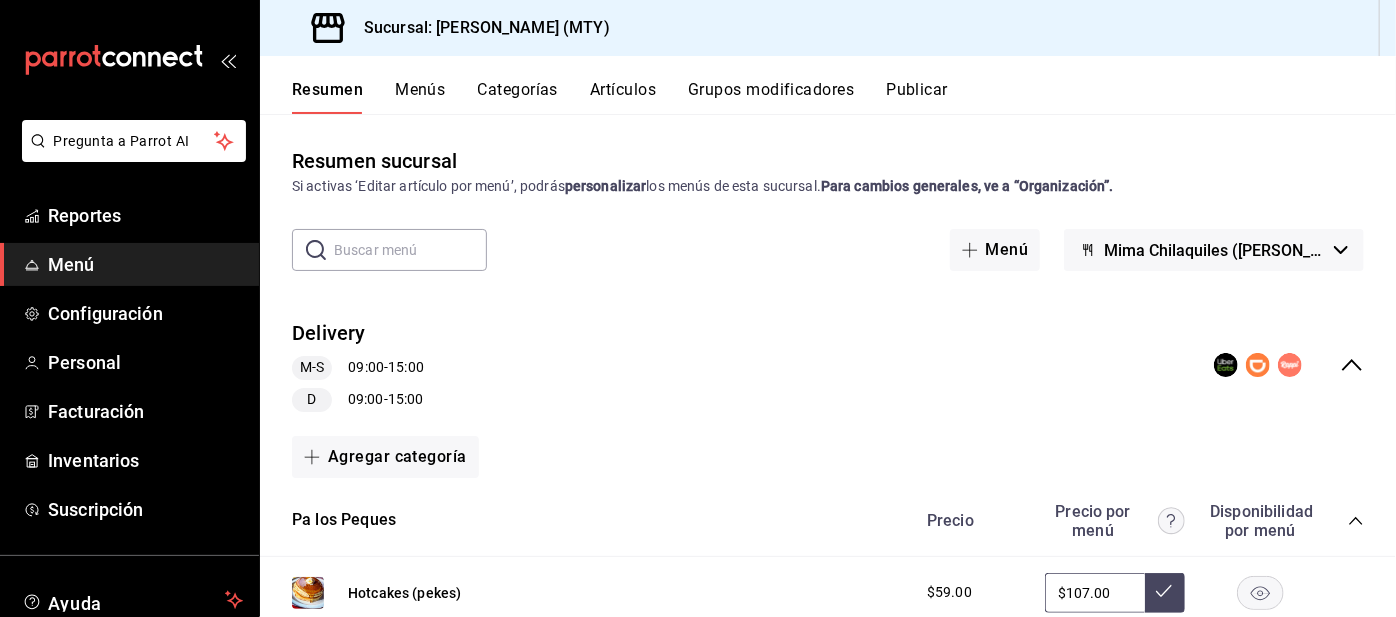 click 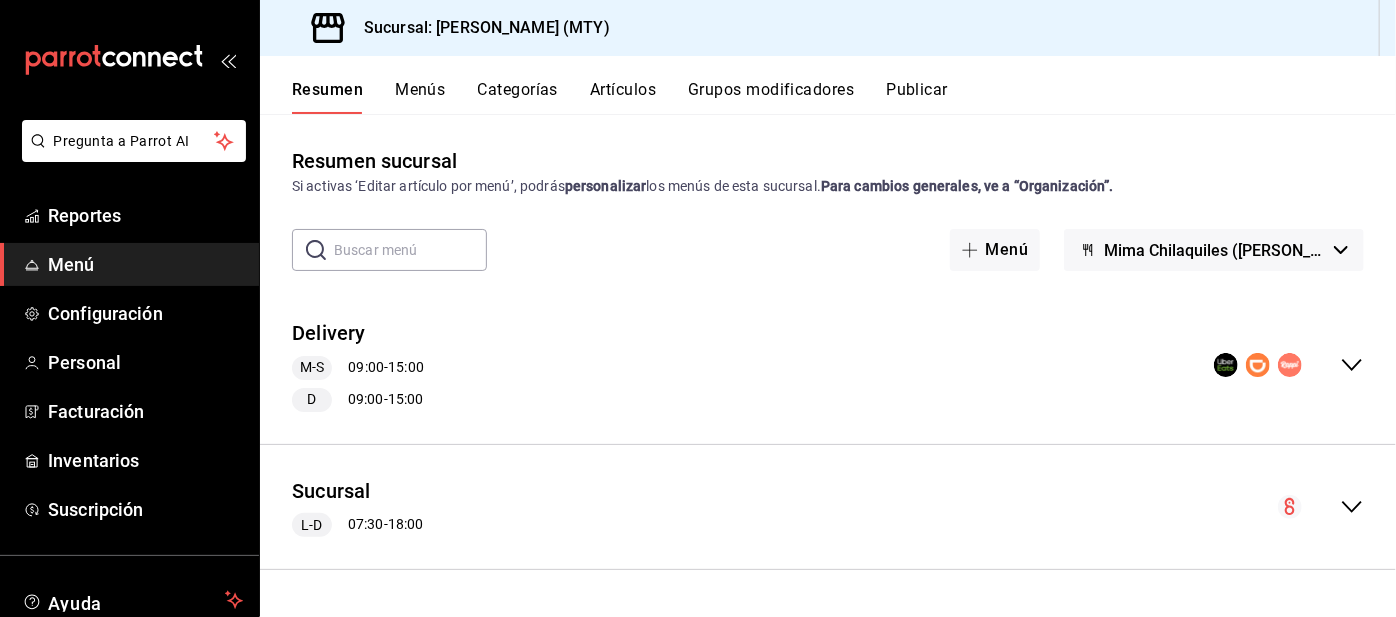 scroll, scrollTop: 96, scrollLeft: 0, axis: vertical 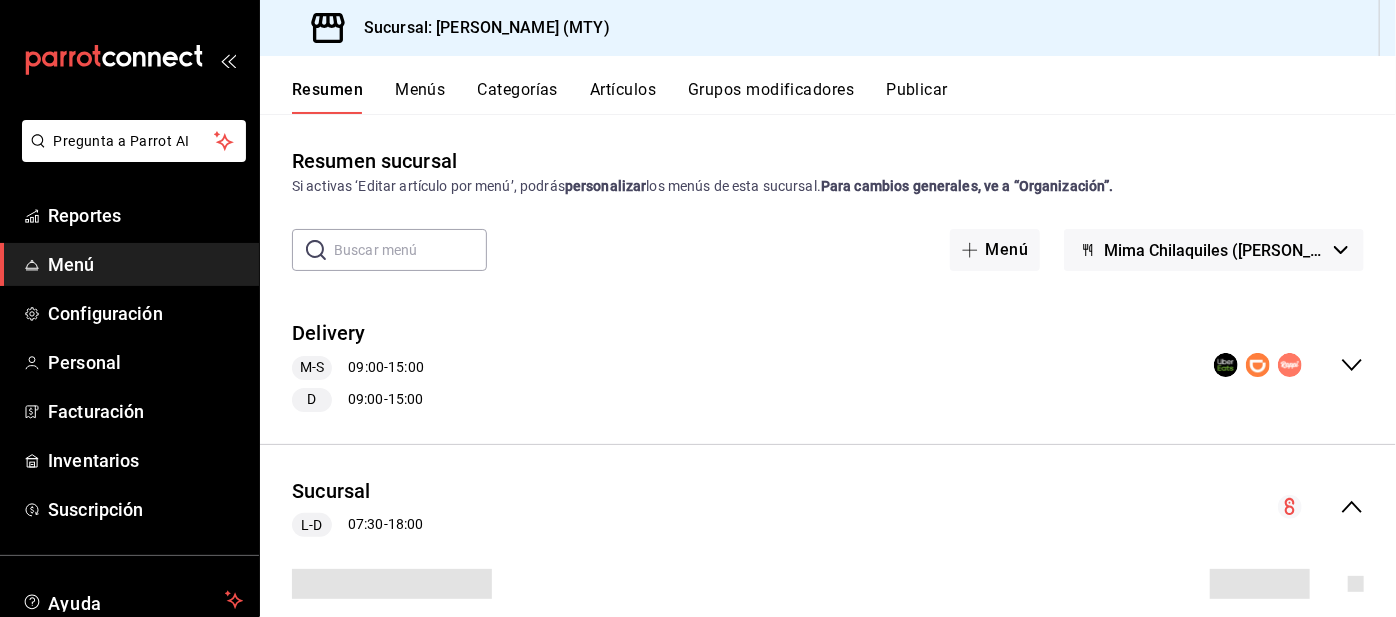 click on "Delivery M-S 09:00  -  15:00 D 09:00  -  15:00" at bounding box center (828, 365) 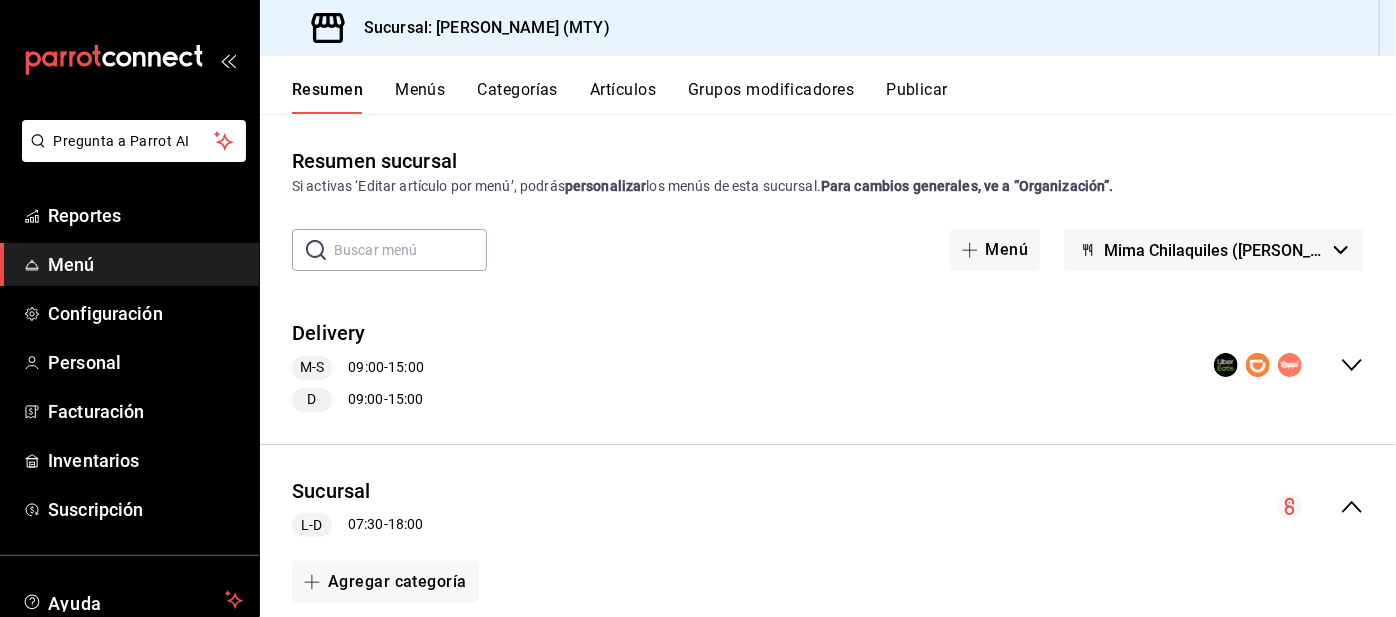 click 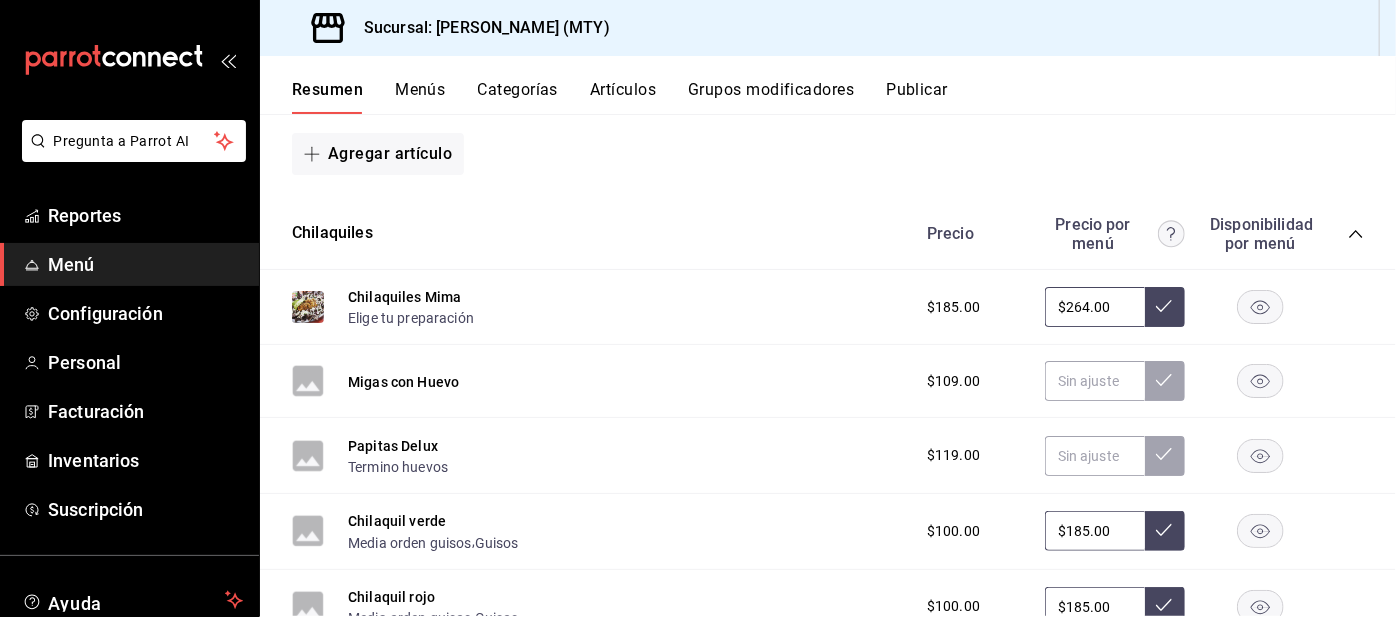 scroll, scrollTop: 817, scrollLeft: 0, axis: vertical 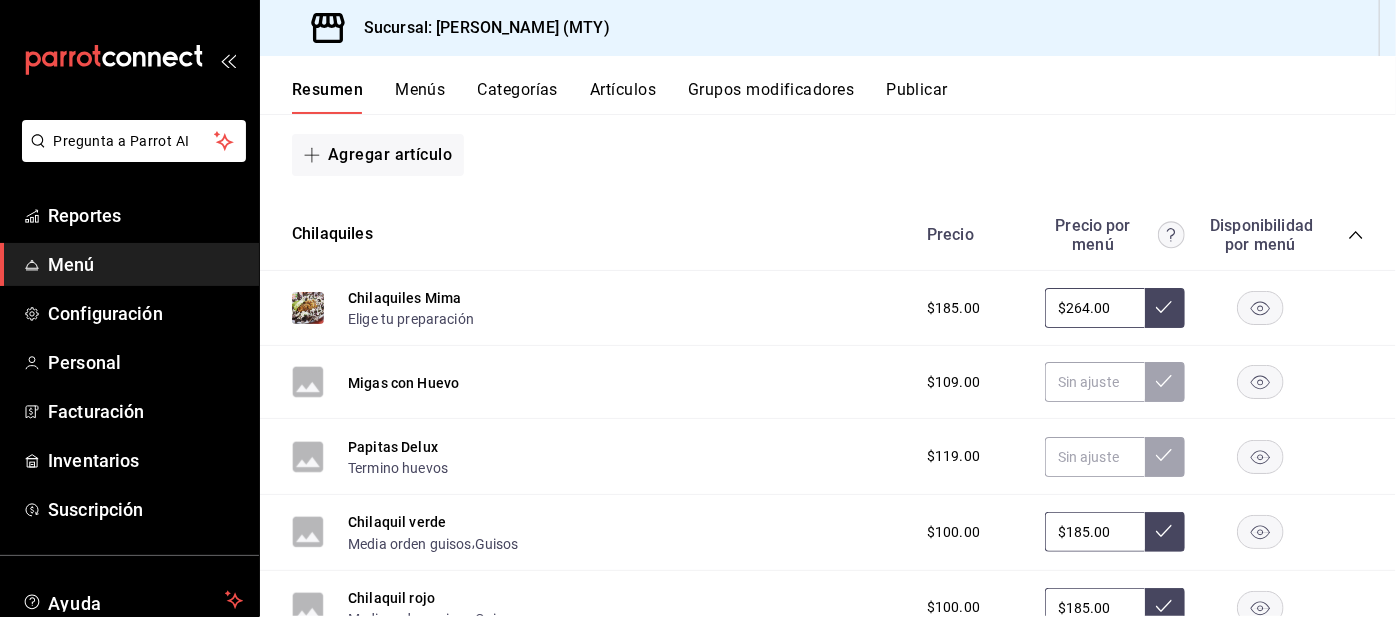 click on "$185.00" at bounding box center [1095, 532] 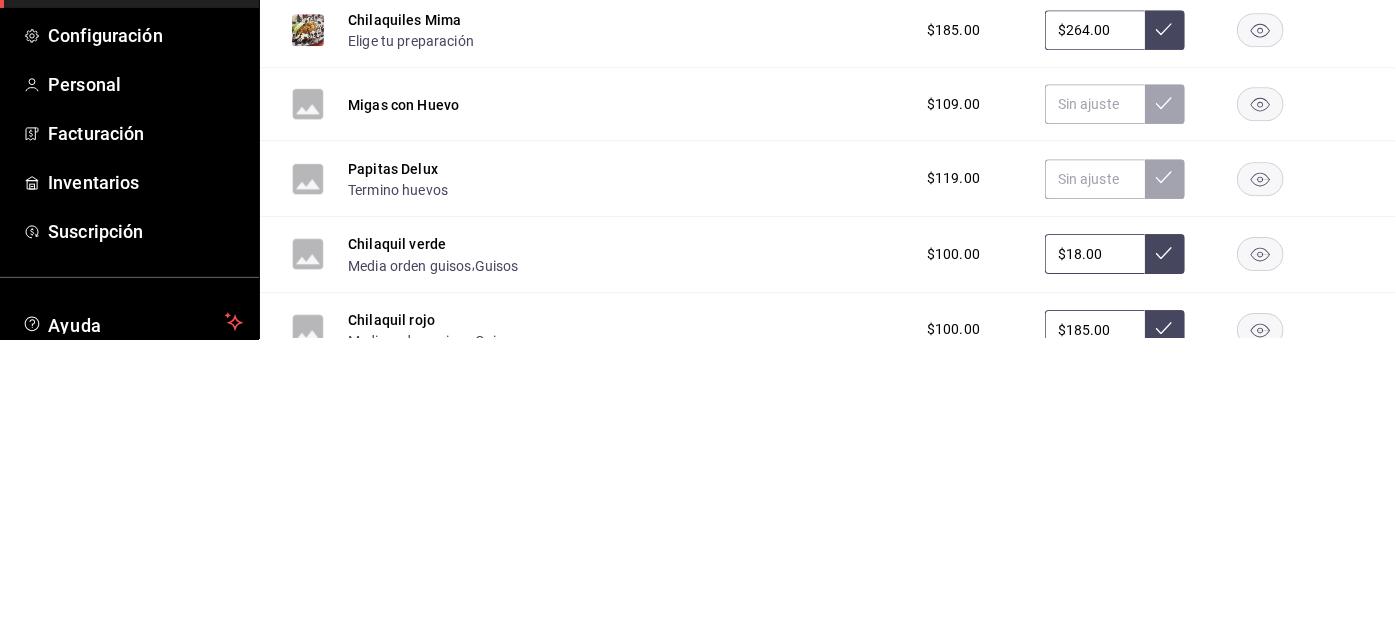 type on "$1.00" 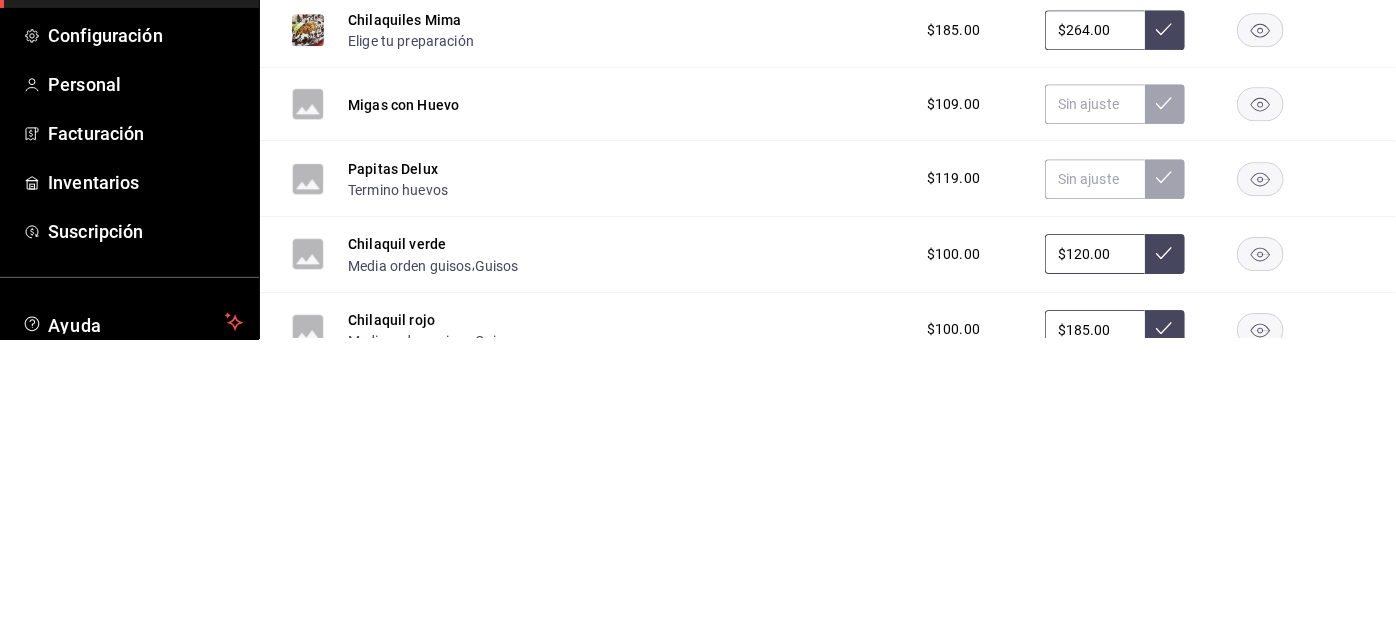 click on "$185.00" at bounding box center (1095, 608) 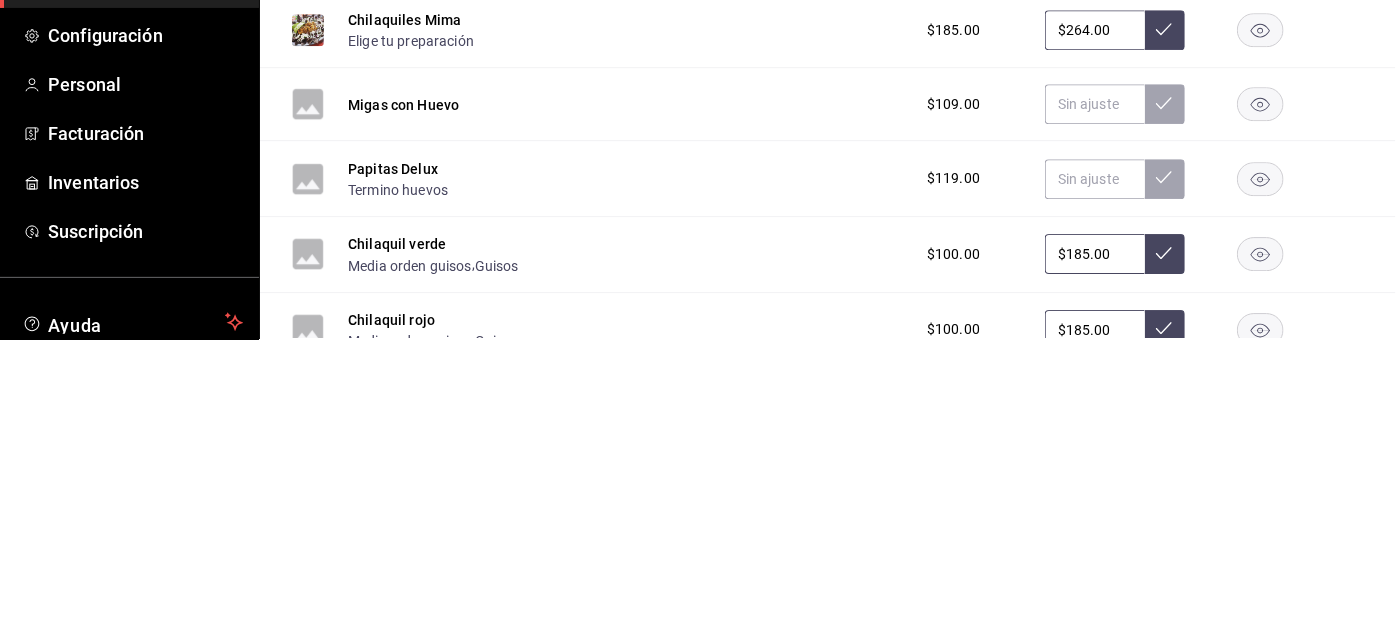 click 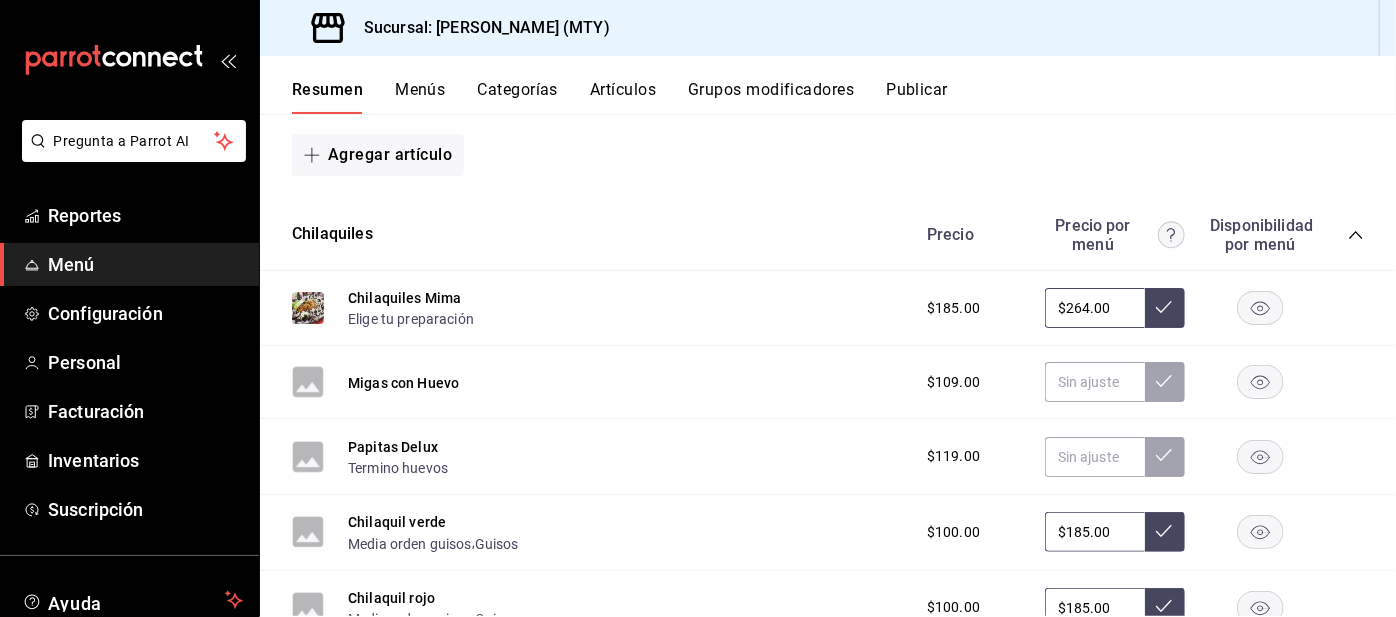 click on "$185.00" at bounding box center [1095, 532] 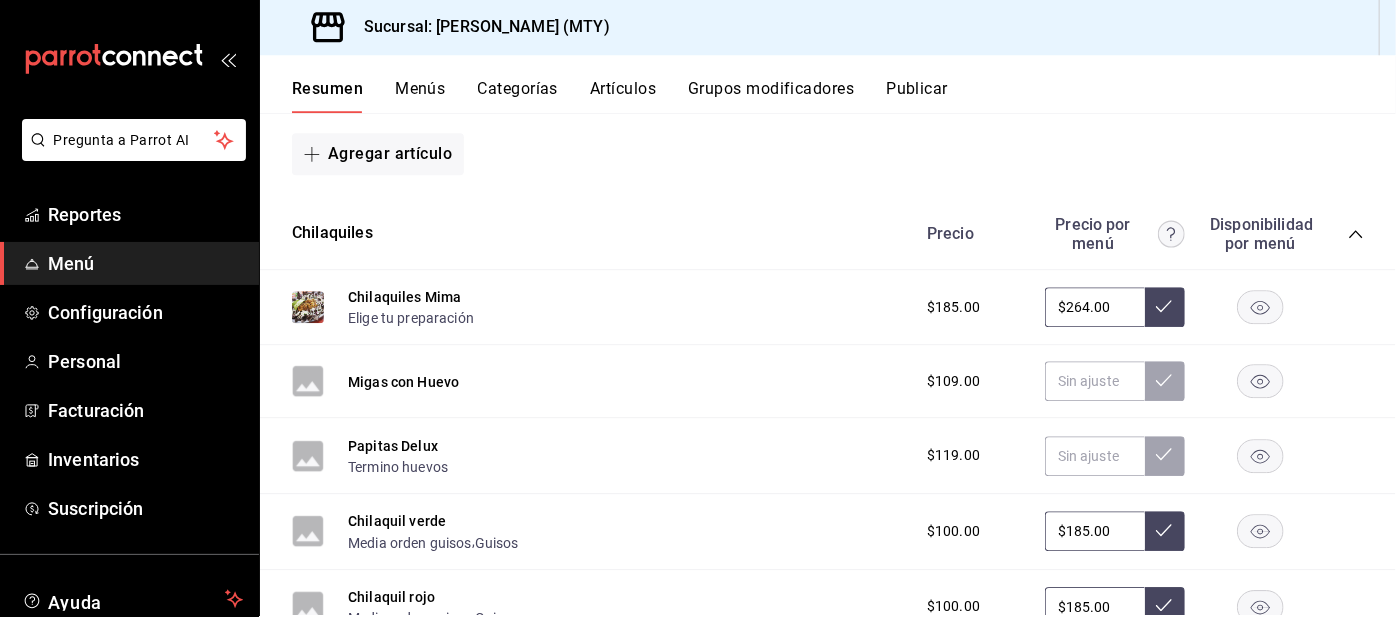 scroll, scrollTop: 96, scrollLeft: 0, axis: vertical 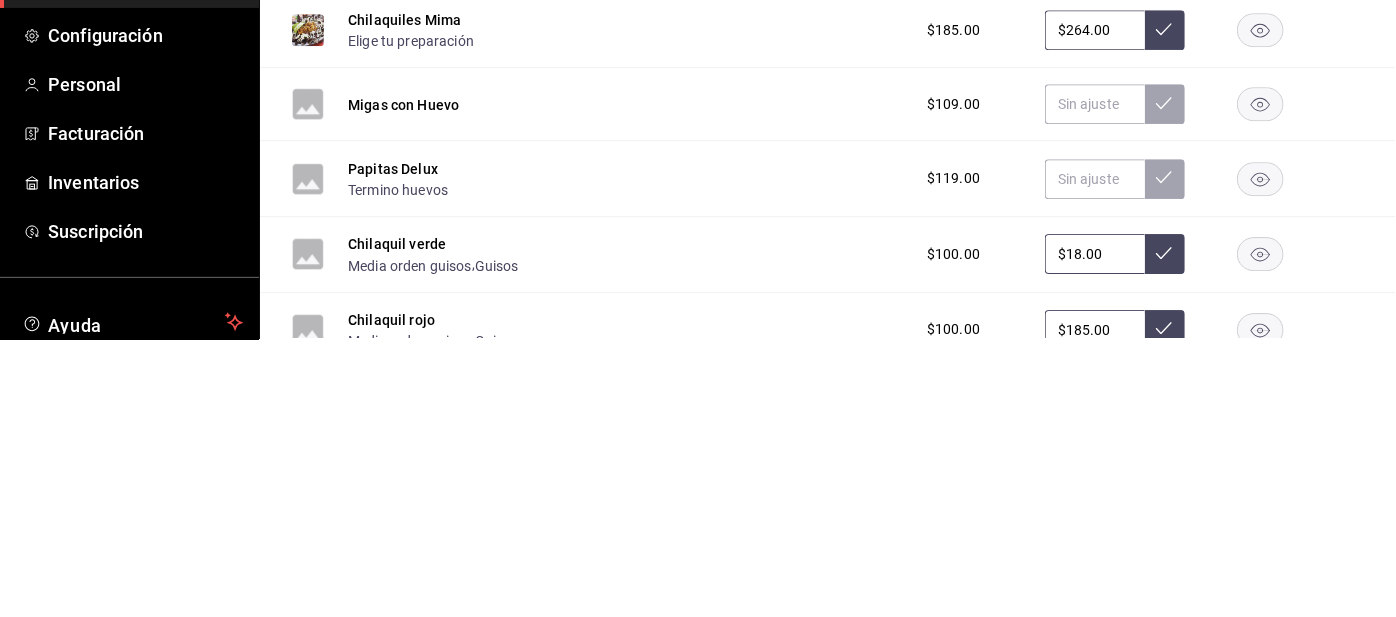 type on "$1.00" 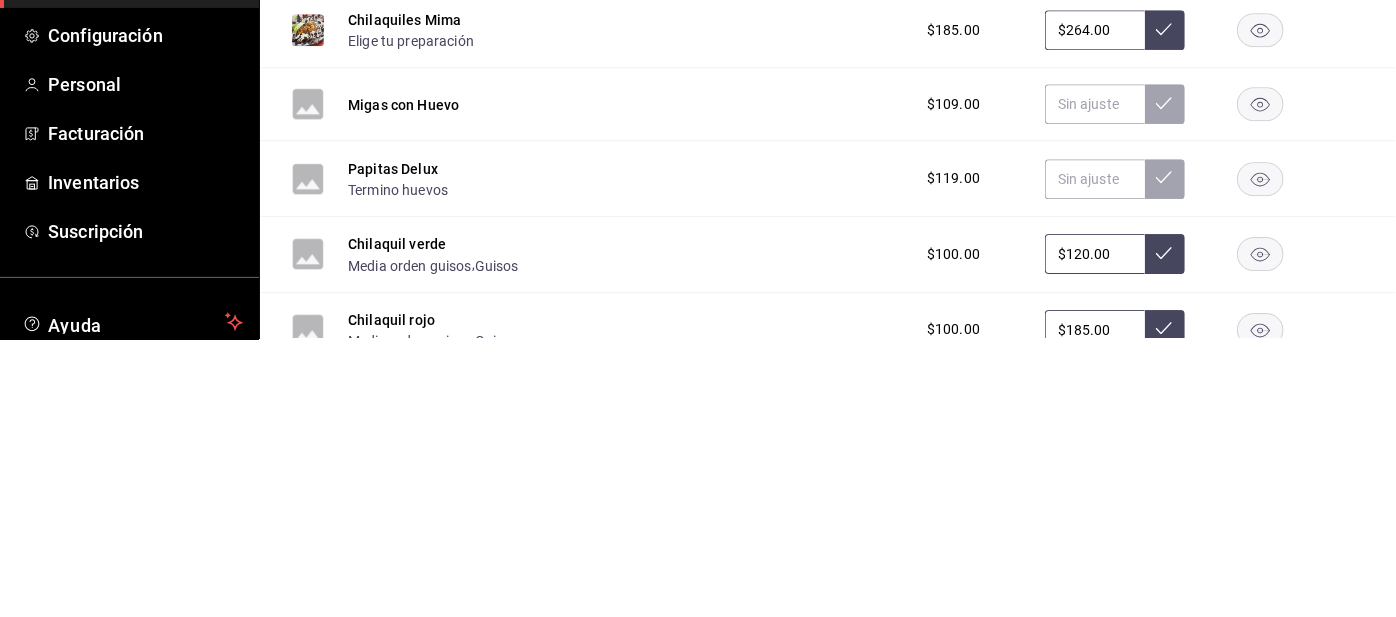 type on "$120.00" 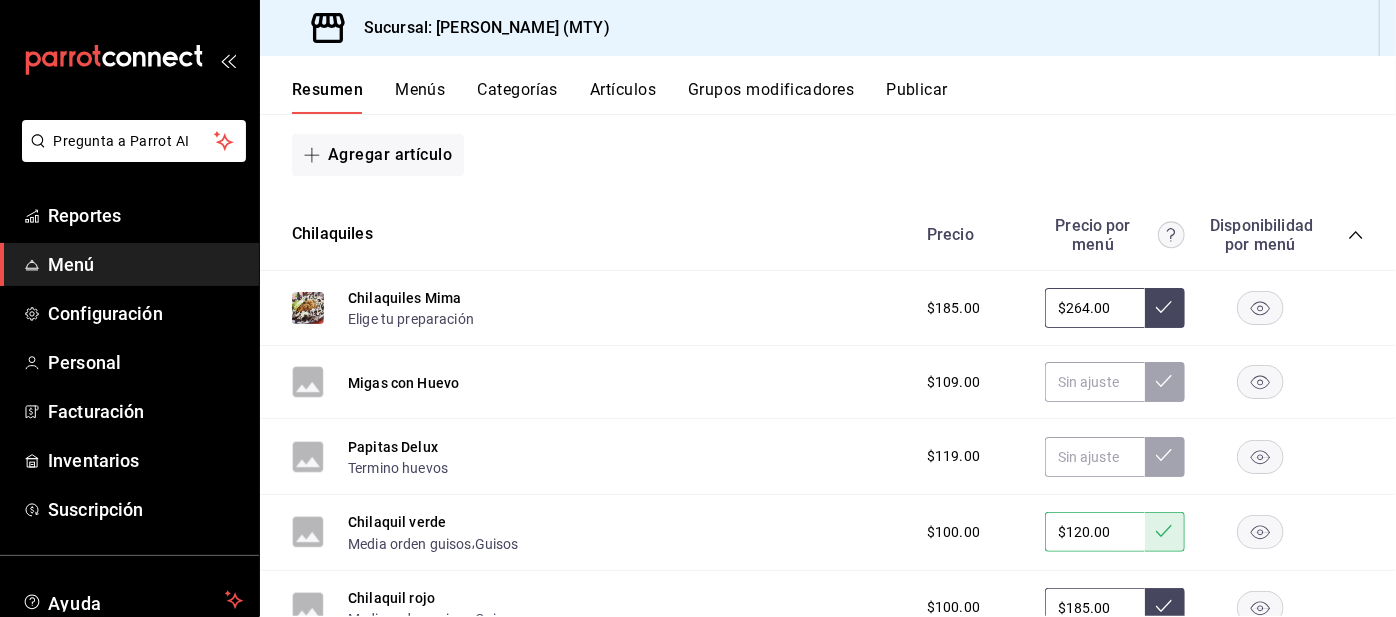 click on "$185.00" at bounding box center (1095, 608) 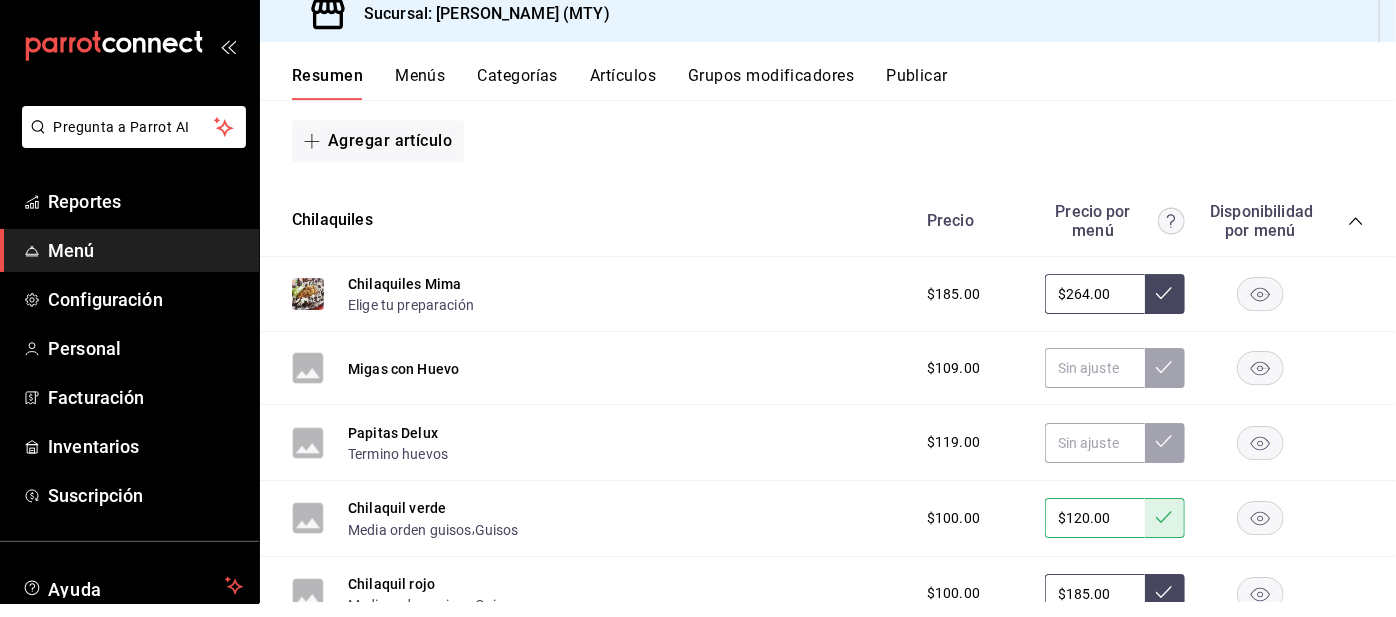 scroll, scrollTop: 96, scrollLeft: 0, axis: vertical 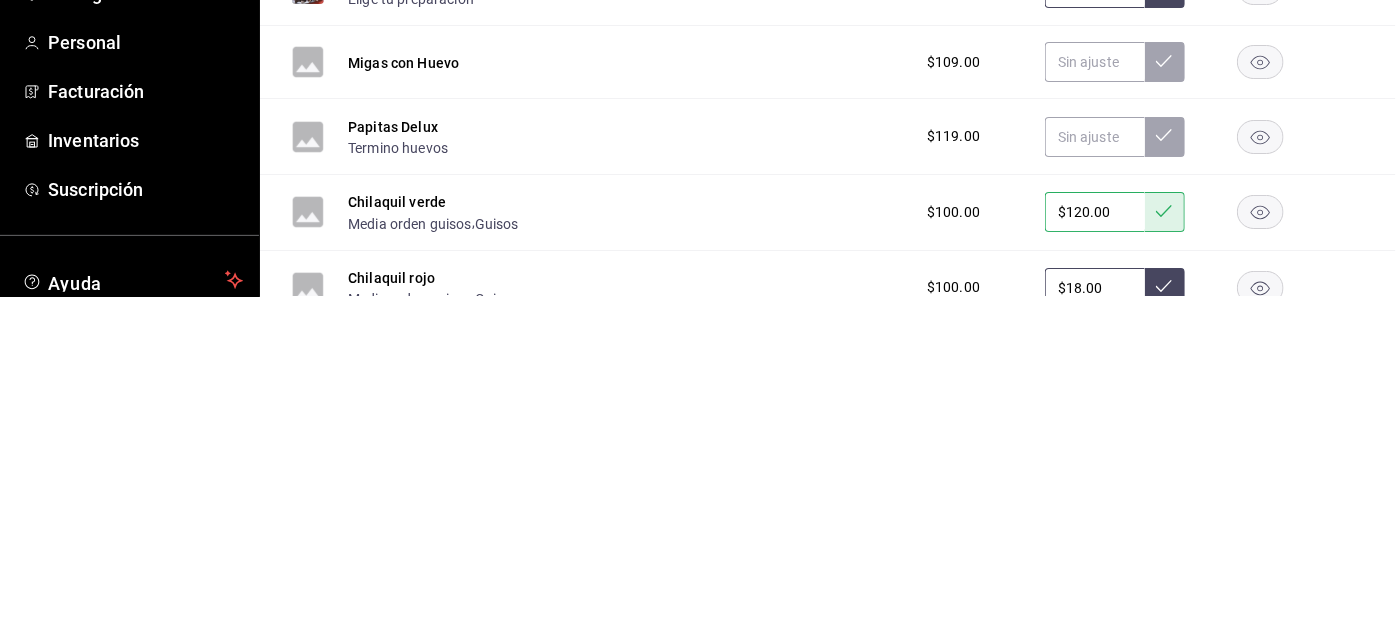type on "$1.00" 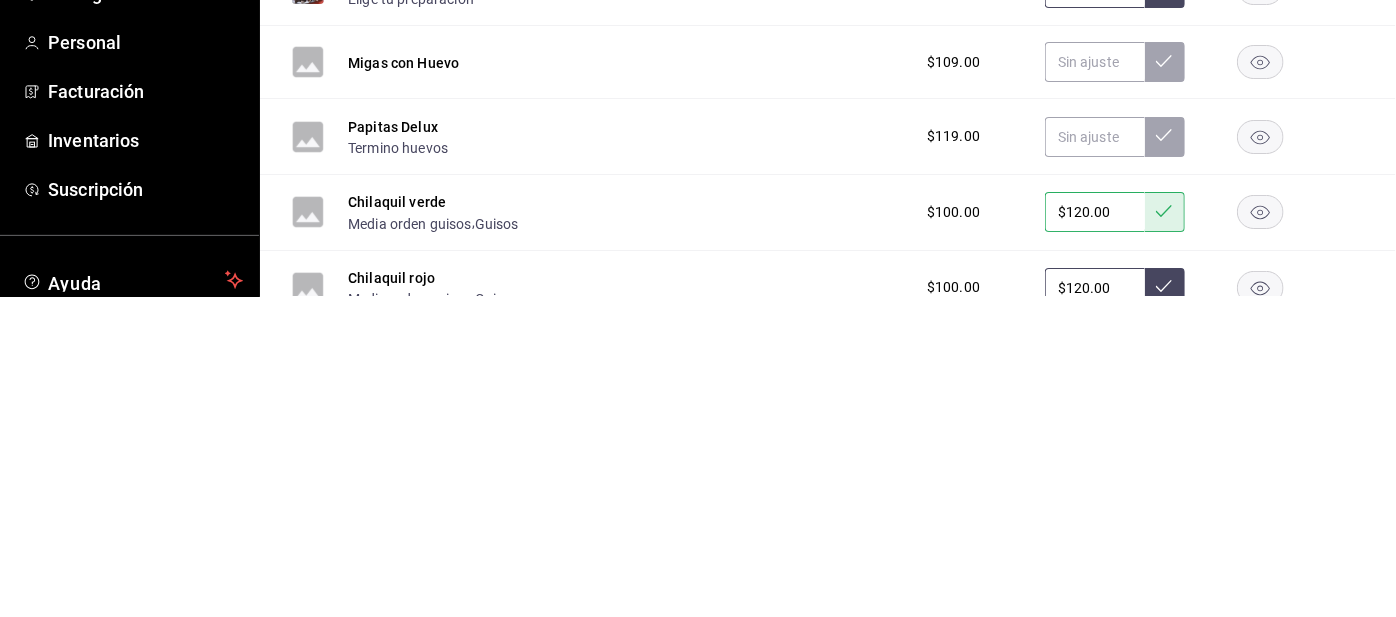 type on "$120.00" 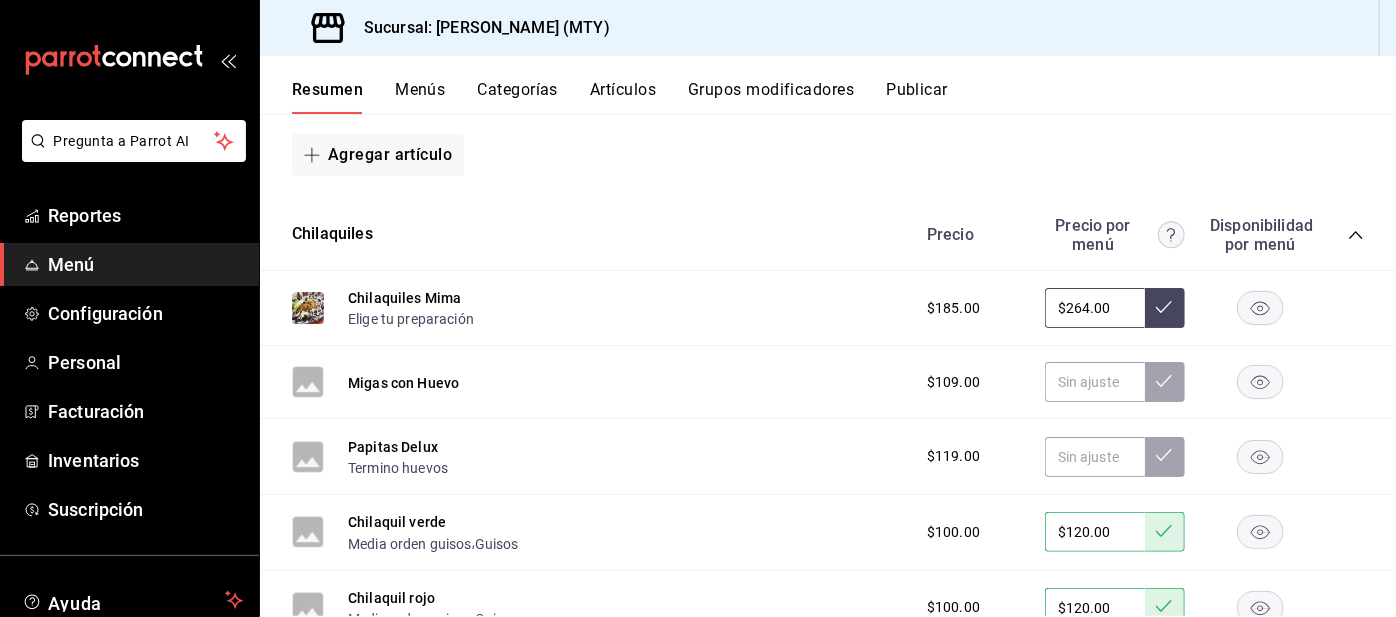 click at bounding box center [1165, 683] 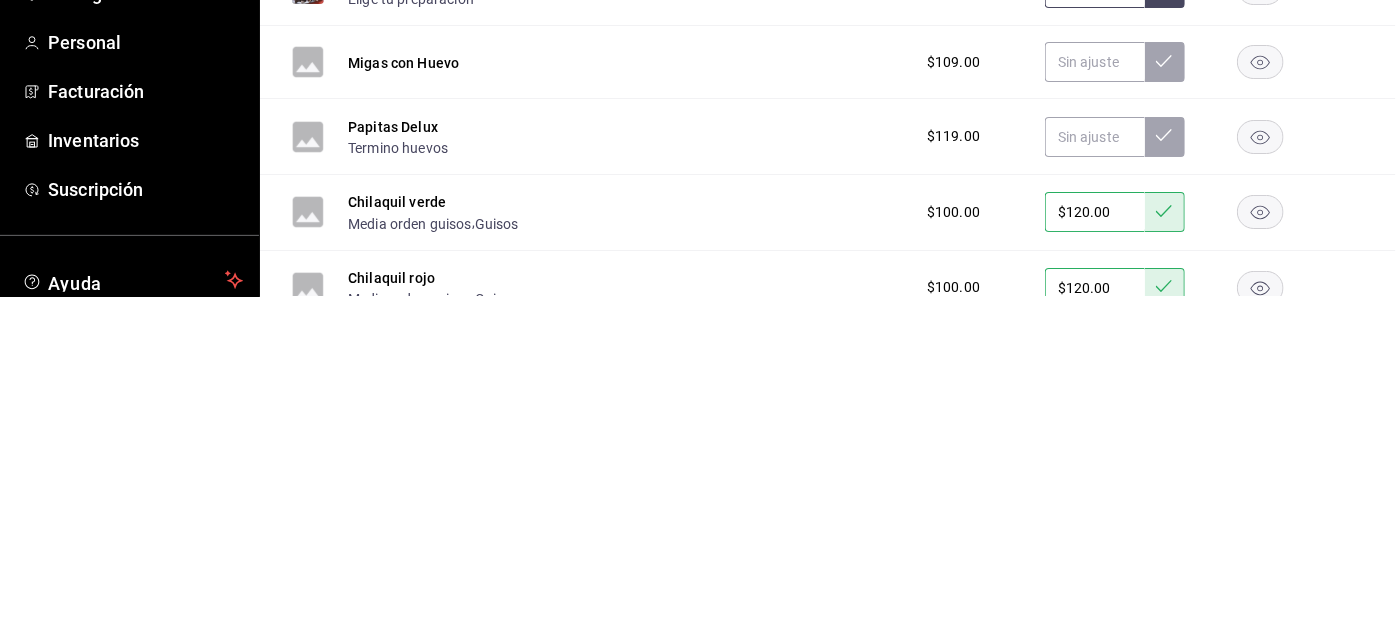 type on "$1.00" 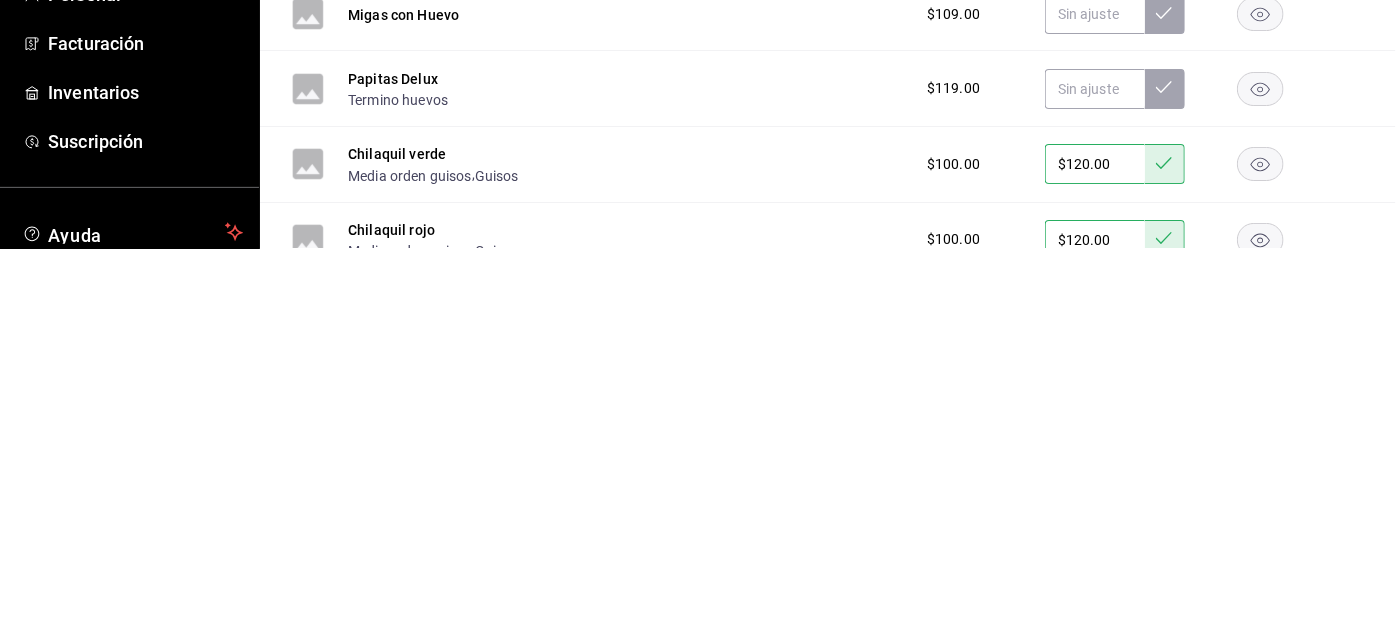 type on "$120.00" 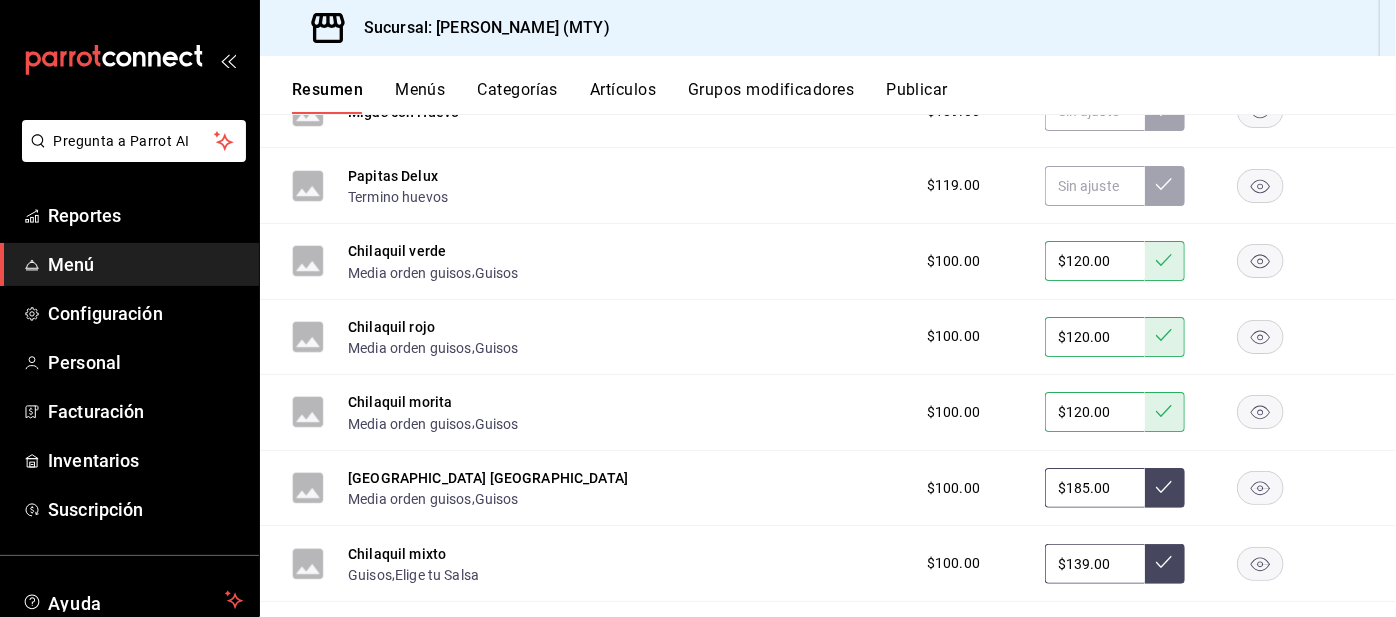 scroll, scrollTop: 1089, scrollLeft: 0, axis: vertical 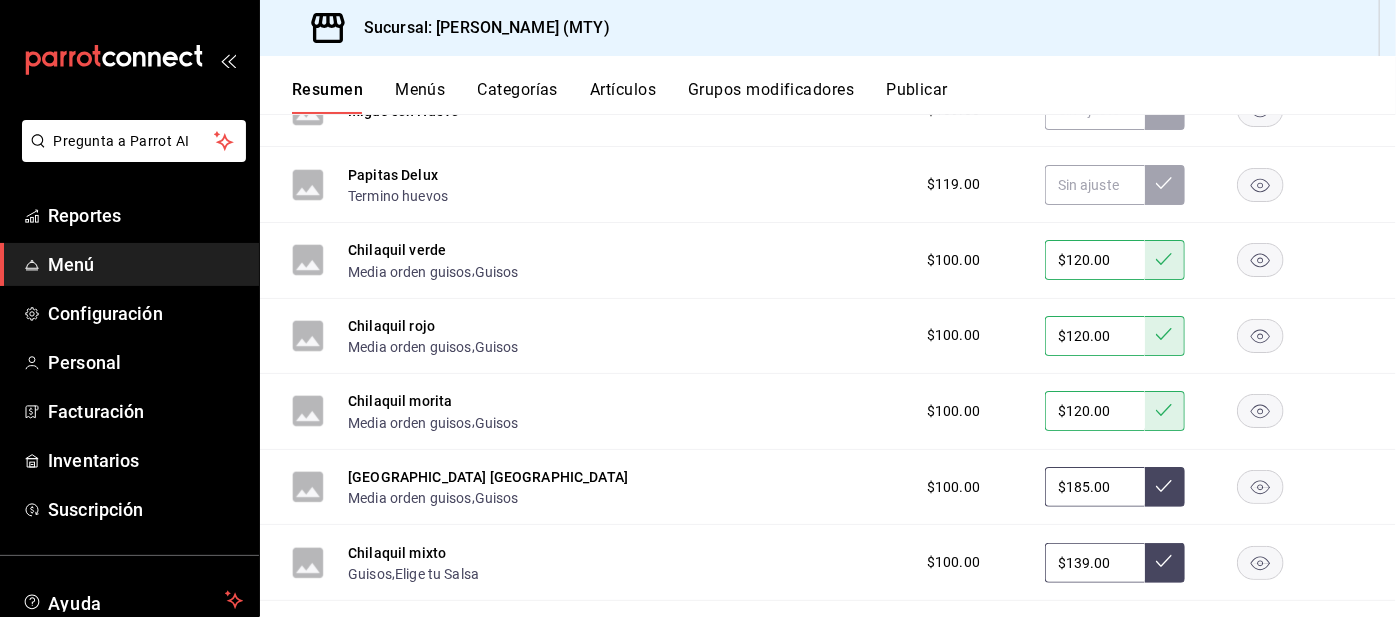 click at bounding box center [1165, 563] 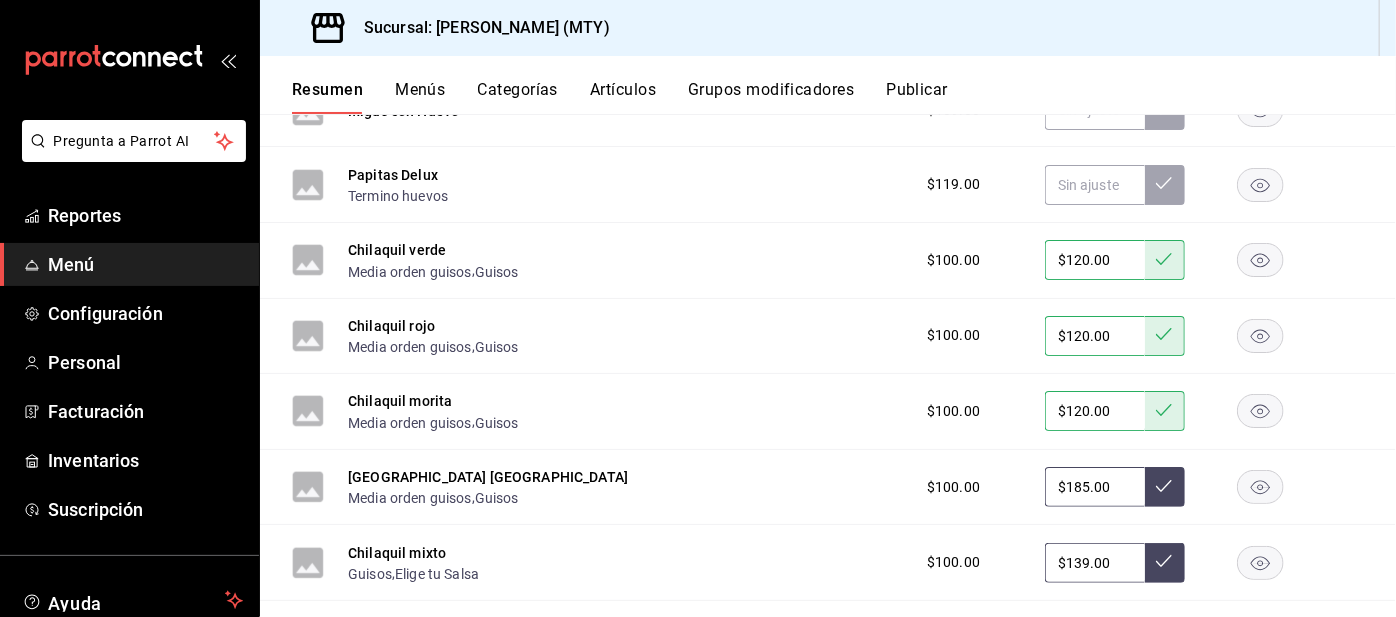 scroll, scrollTop: 95, scrollLeft: 0, axis: vertical 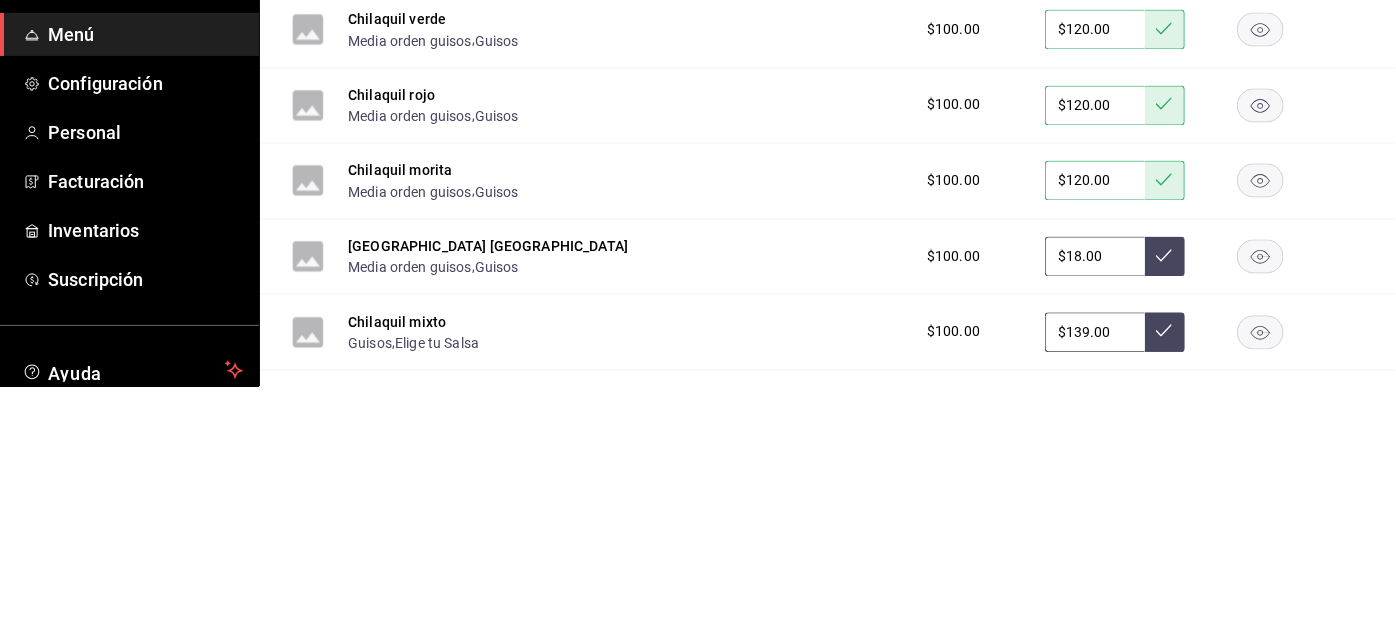 type on "$1.00" 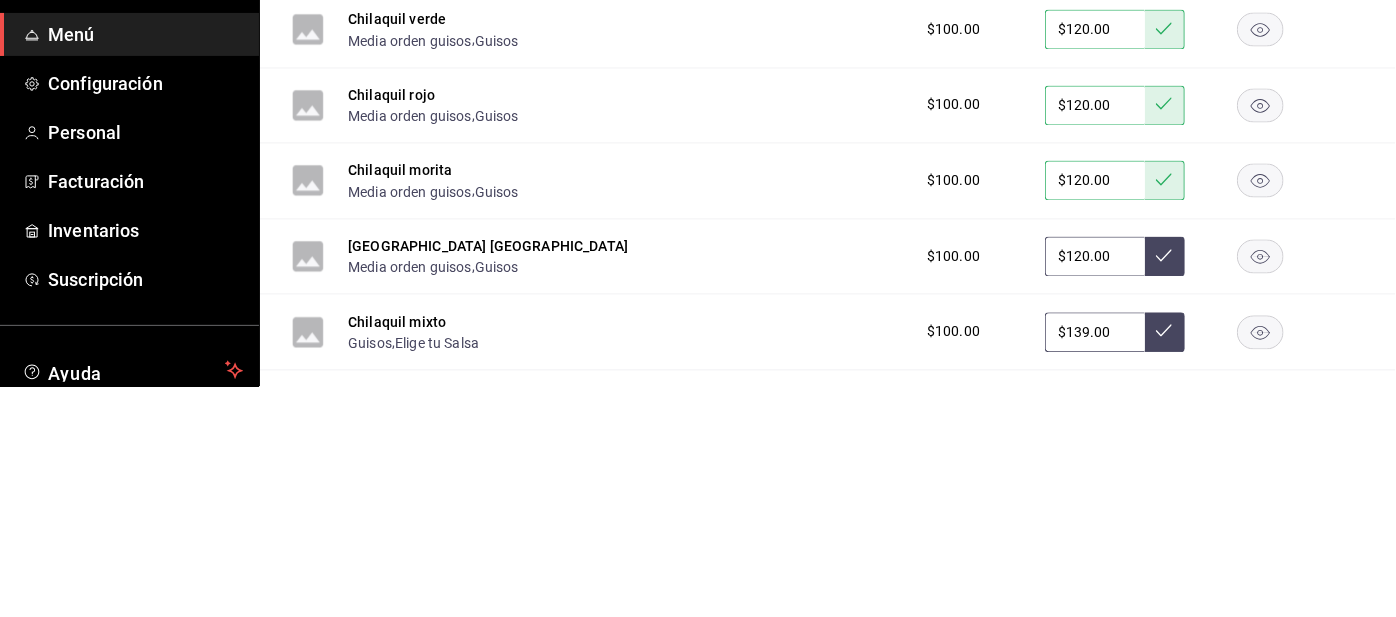 click on "$120.00" at bounding box center (1095, 487) 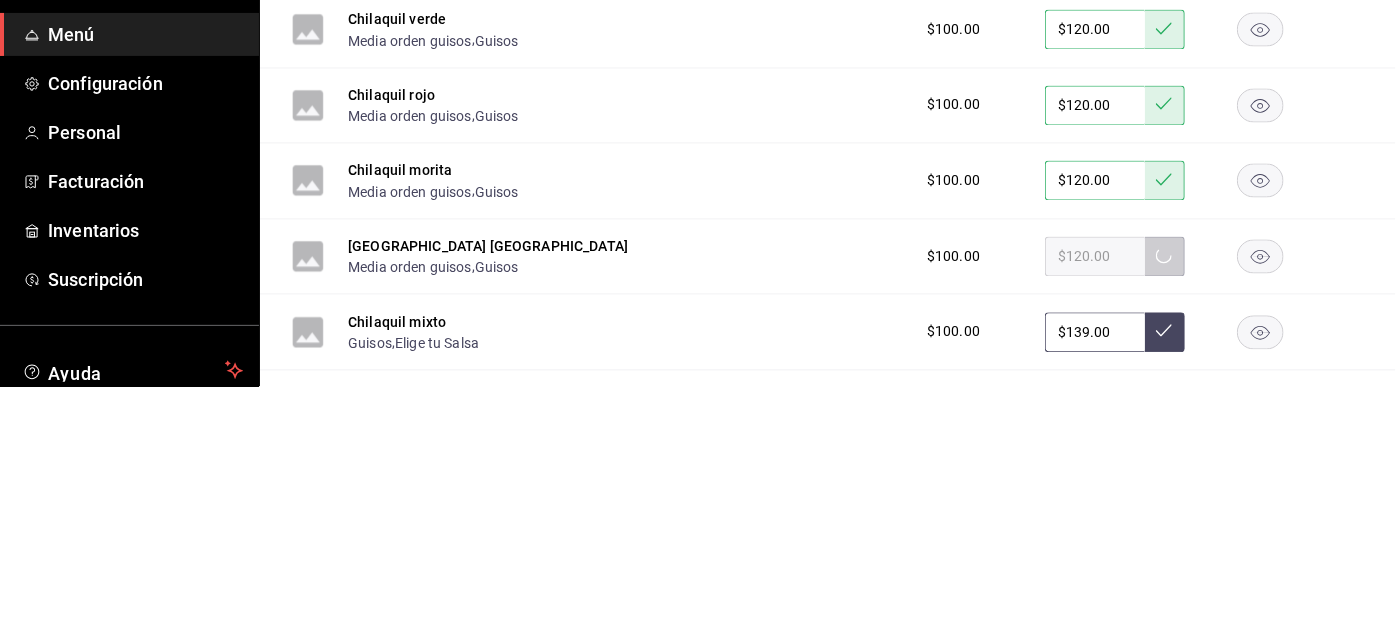 scroll, scrollTop: 96, scrollLeft: 0, axis: vertical 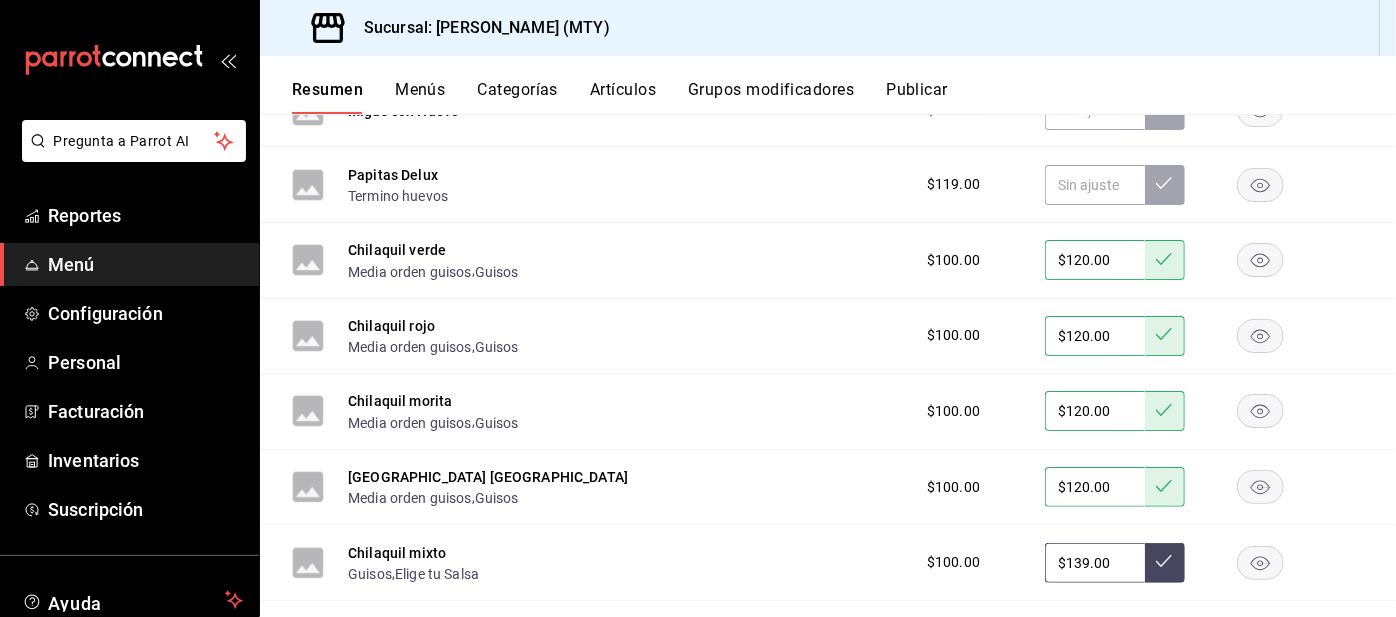 click on "$139.00" at bounding box center (1095, 563) 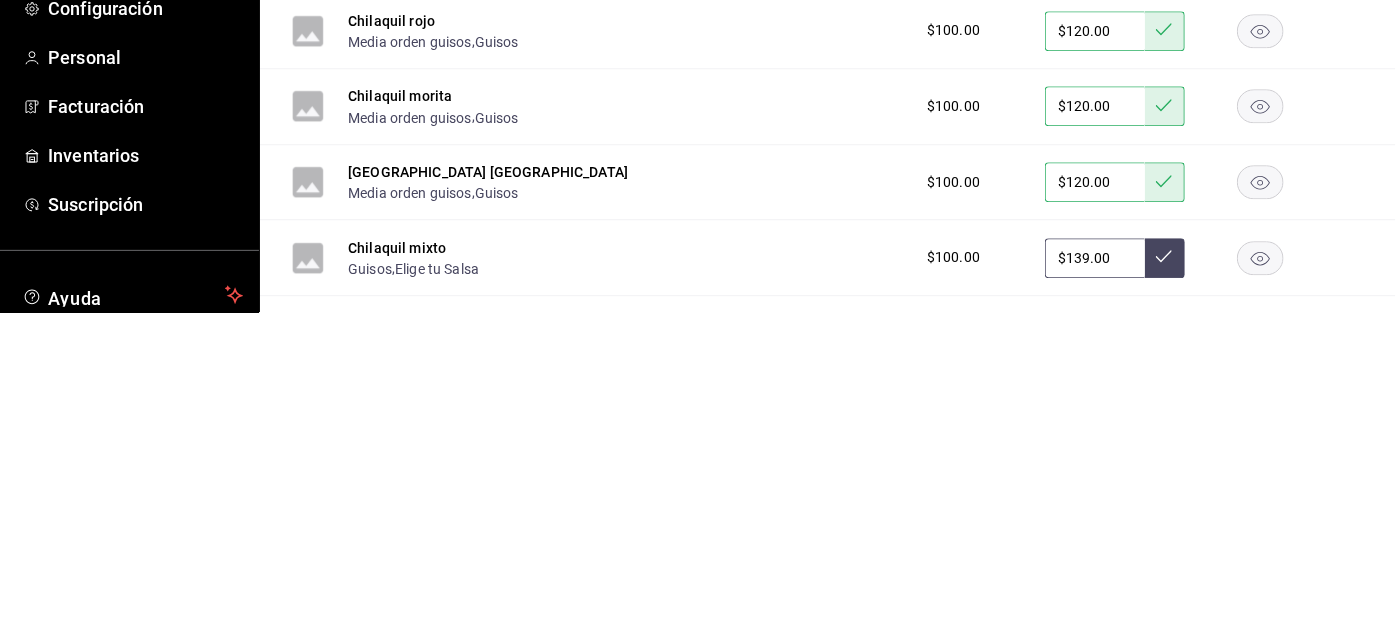 click on "$120.00" at bounding box center (1095, 638) 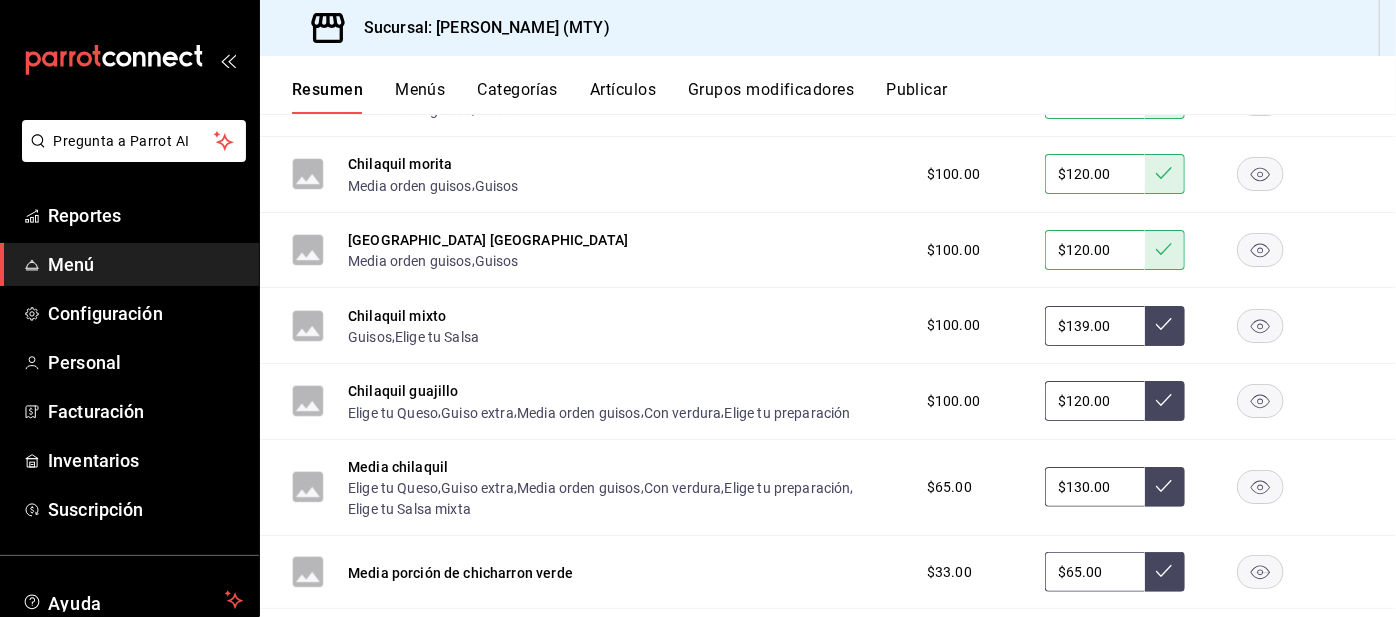 scroll, scrollTop: 1325, scrollLeft: 0, axis: vertical 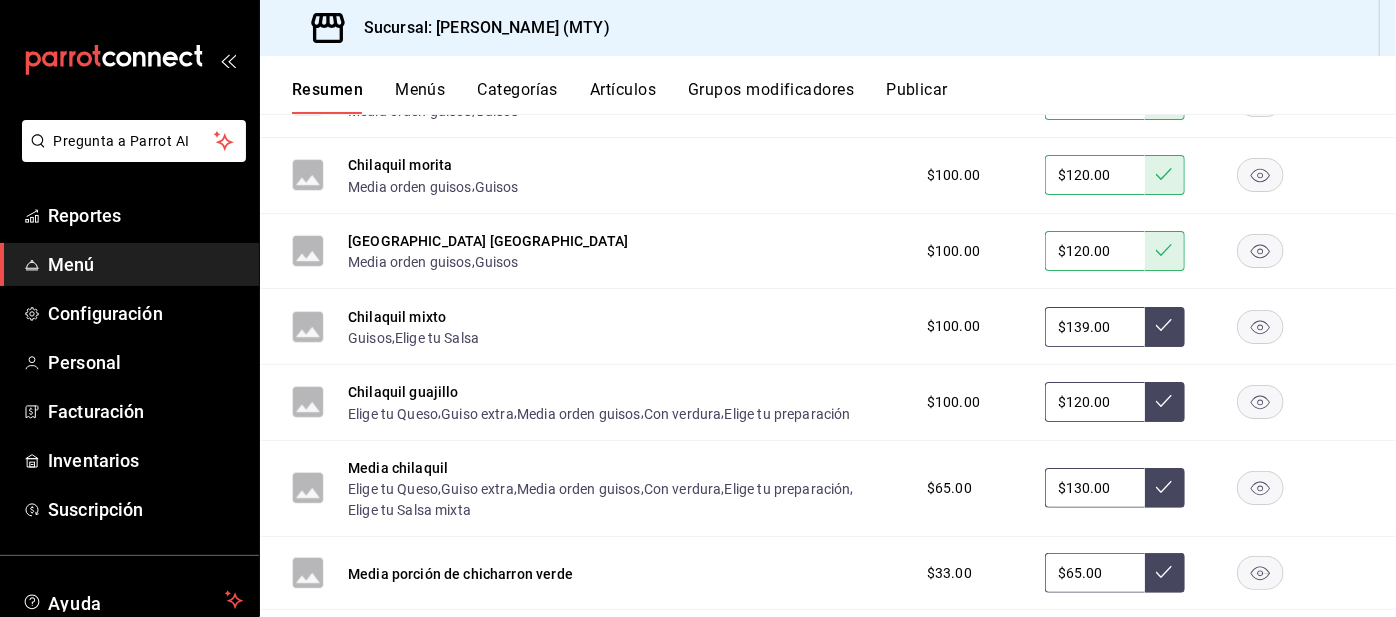 click on "$130.00" at bounding box center [1095, 488] 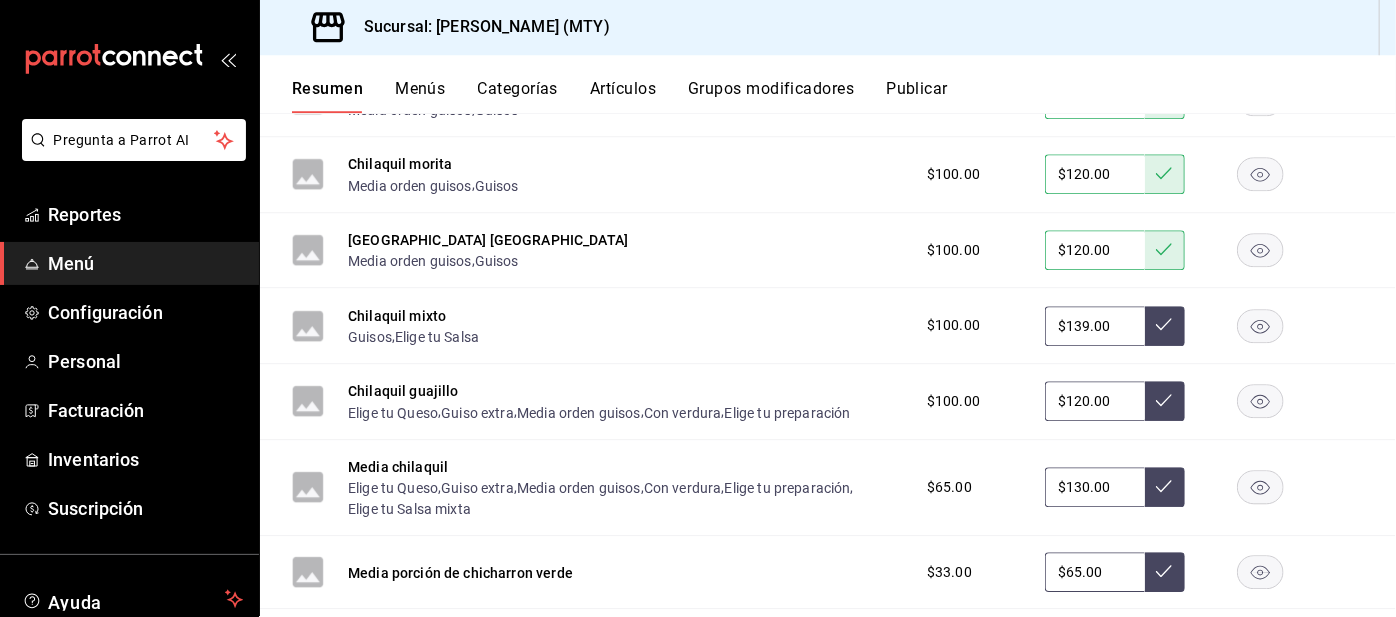 scroll, scrollTop: 96, scrollLeft: 0, axis: vertical 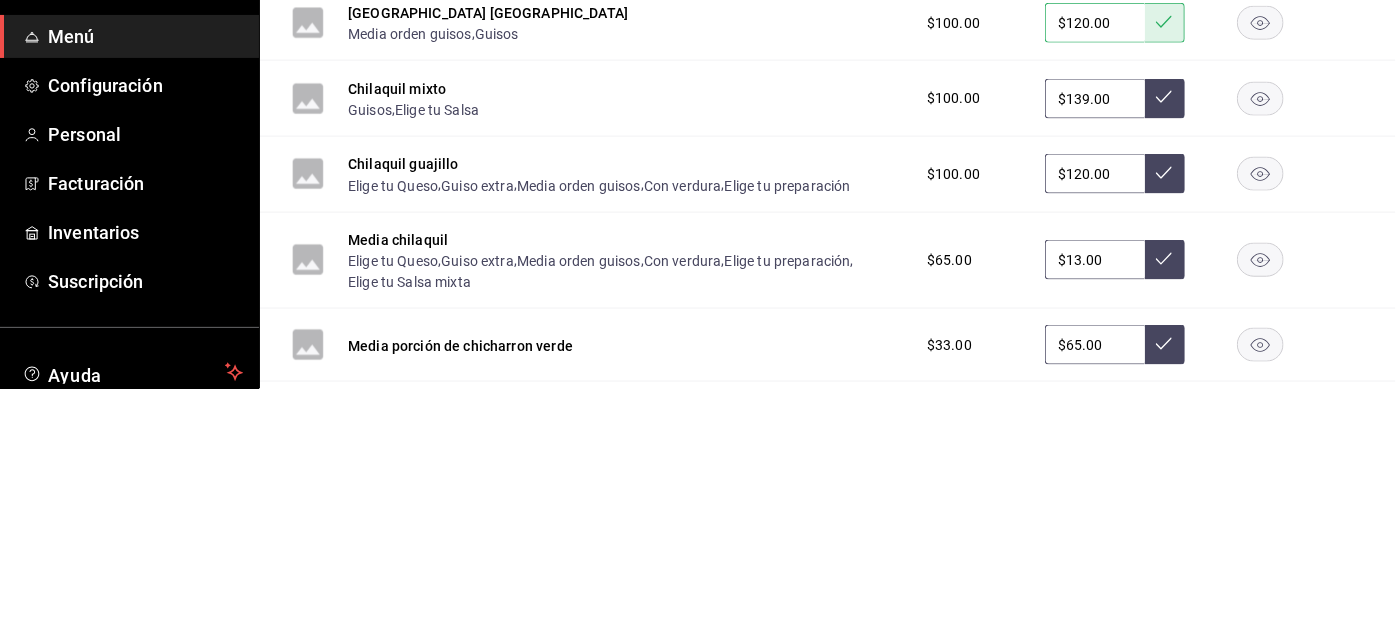 type on "$1.00" 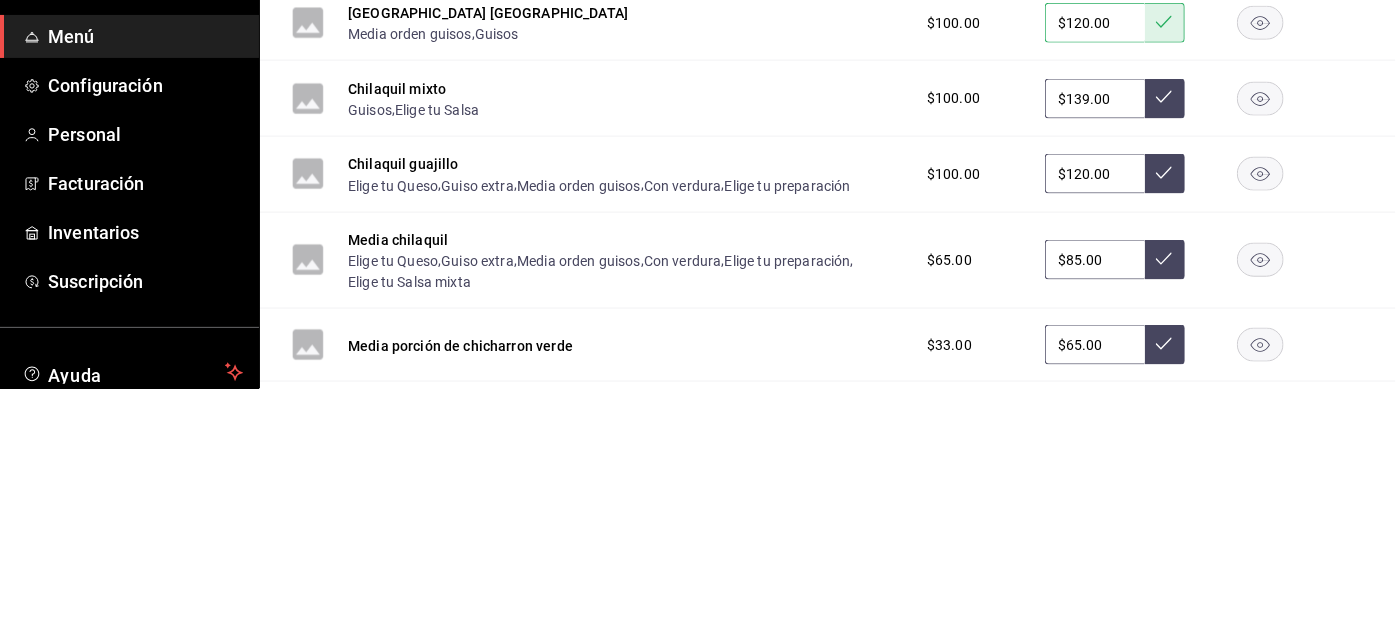 scroll, scrollTop: 96, scrollLeft: 0, axis: vertical 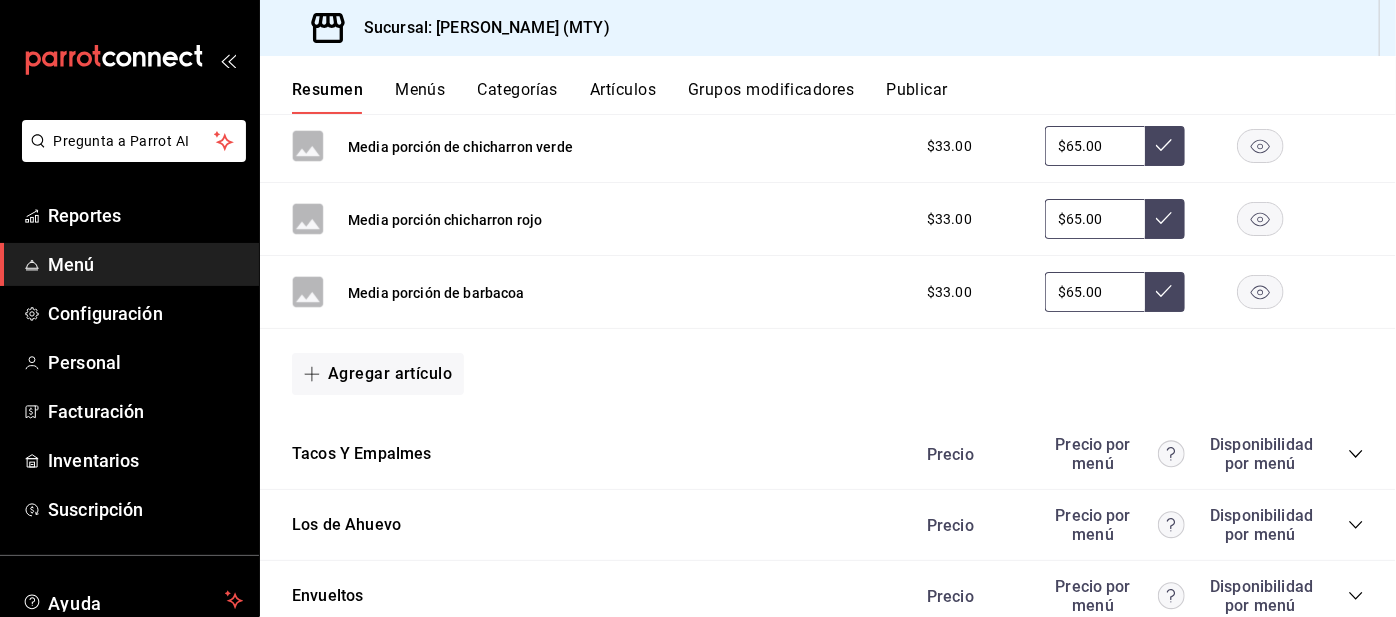 click on "Precio por menú" at bounding box center [1115, 454] 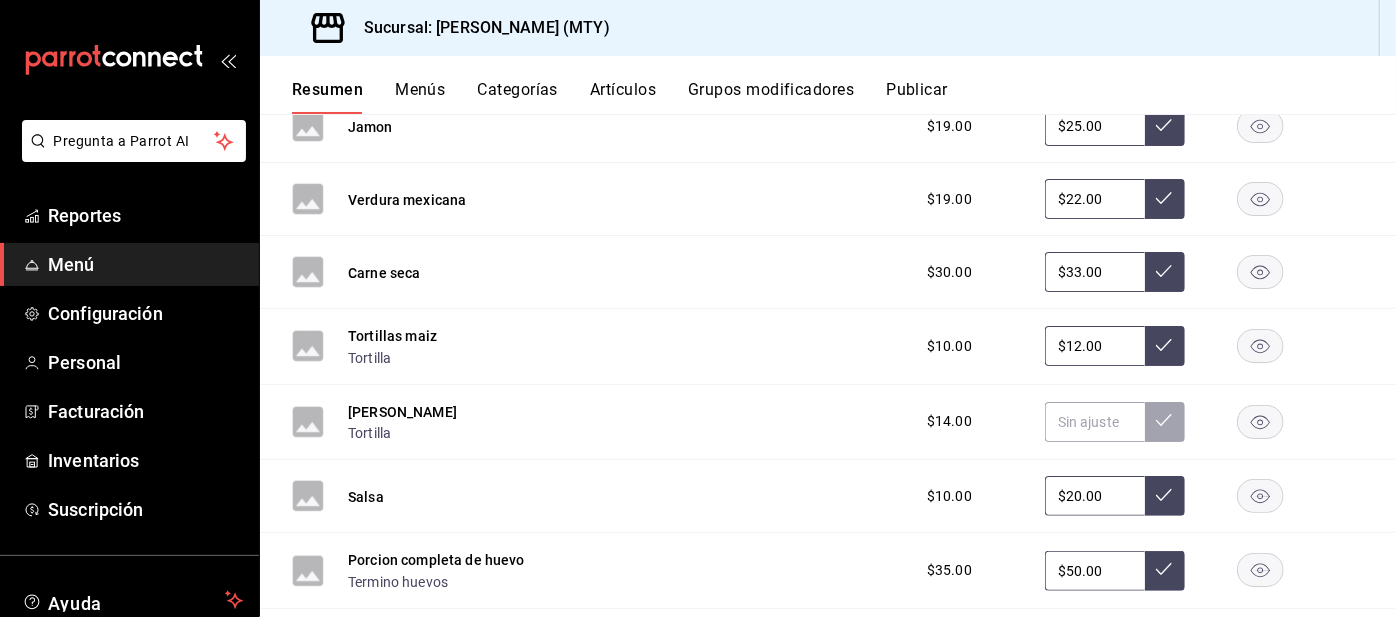scroll, scrollTop: 3216, scrollLeft: 0, axis: vertical 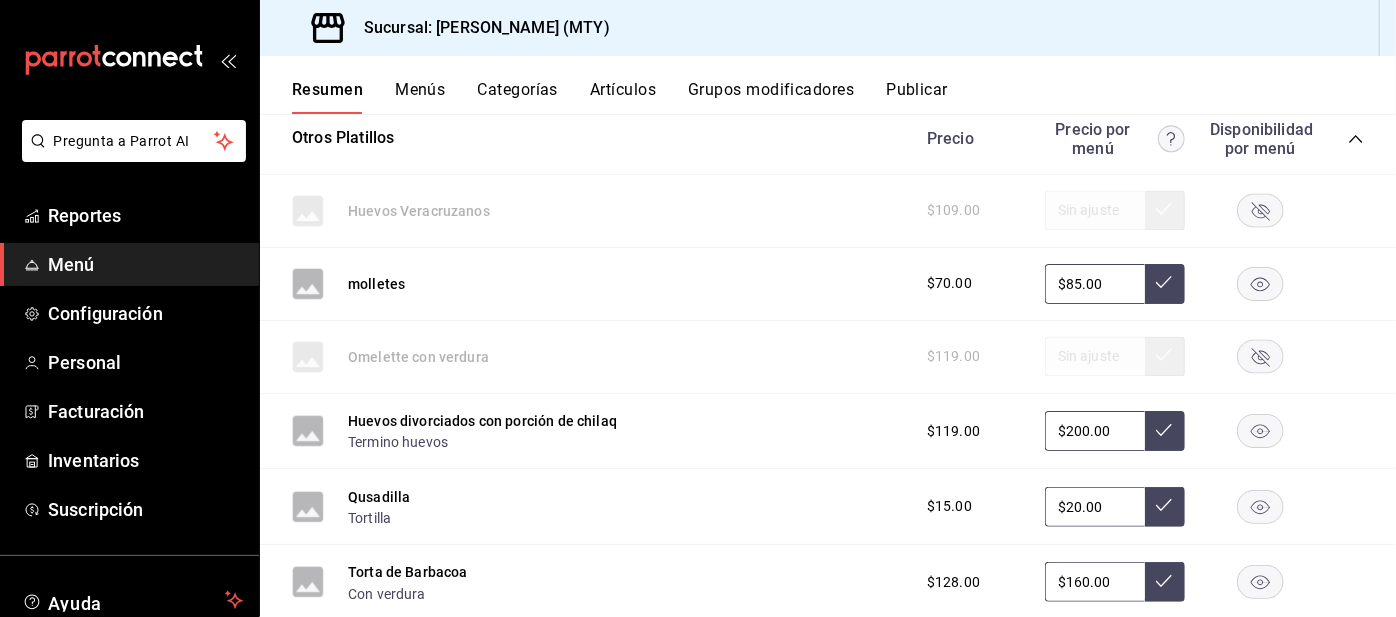 click on "$160.00" at bounding box center [1095, 582] 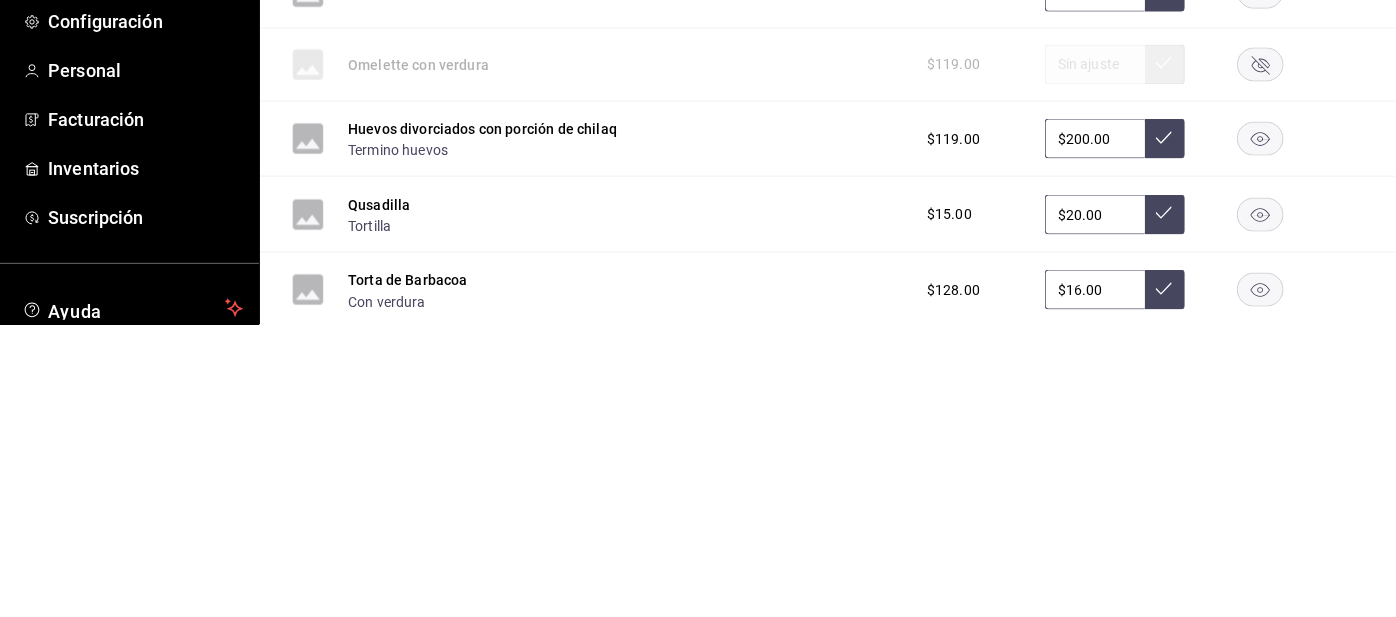 type on "$1.00" 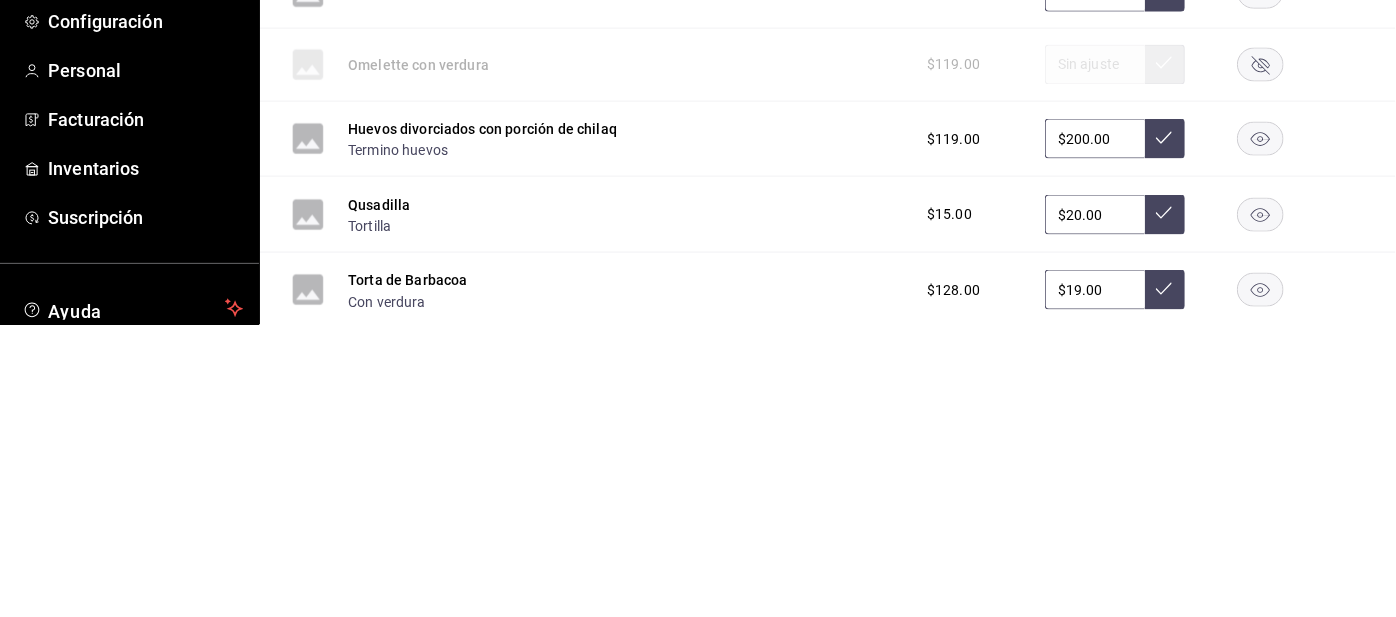 type on "$192.00" 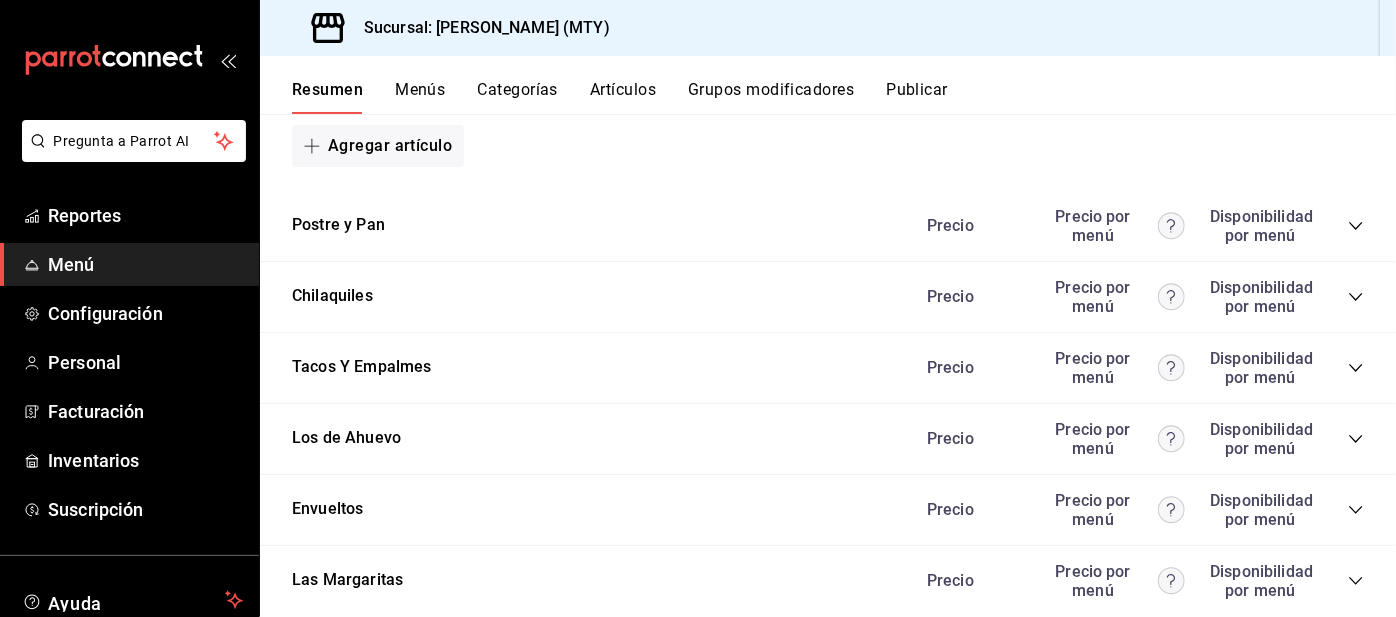 scroll, scrollTop: 6329, scrollLeft: 0, axis: vertical 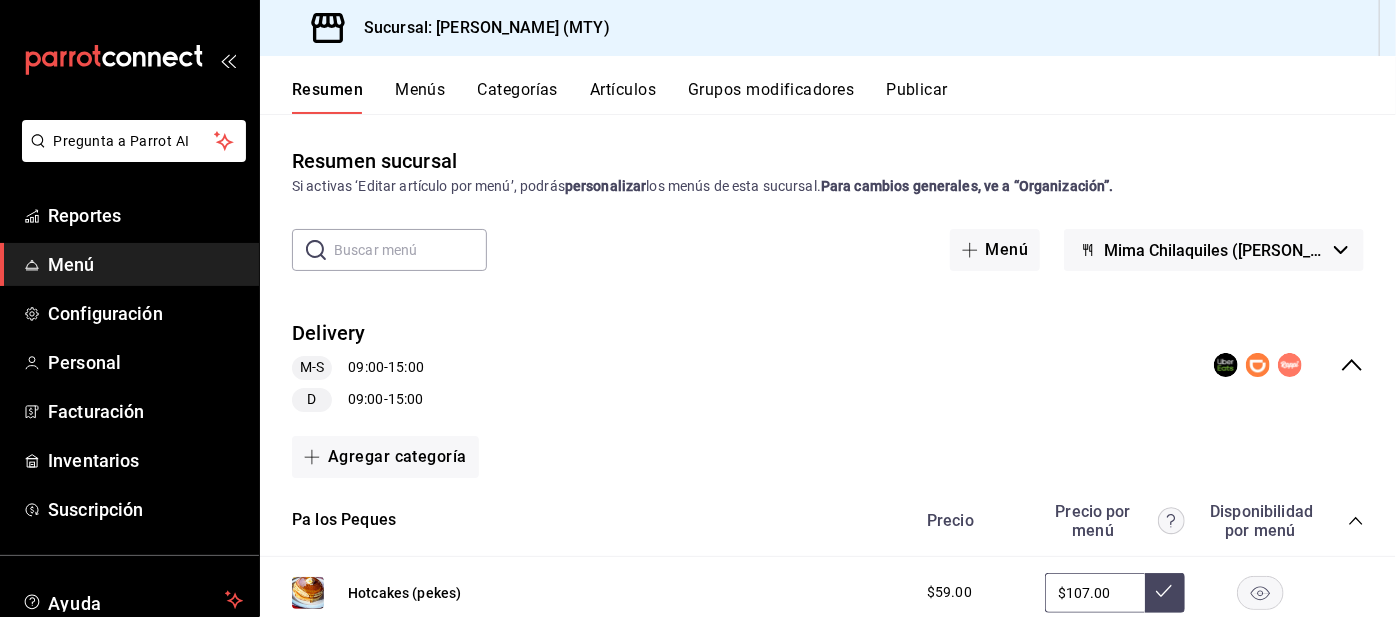click on "Publicar" at bounding box center [917, 97] 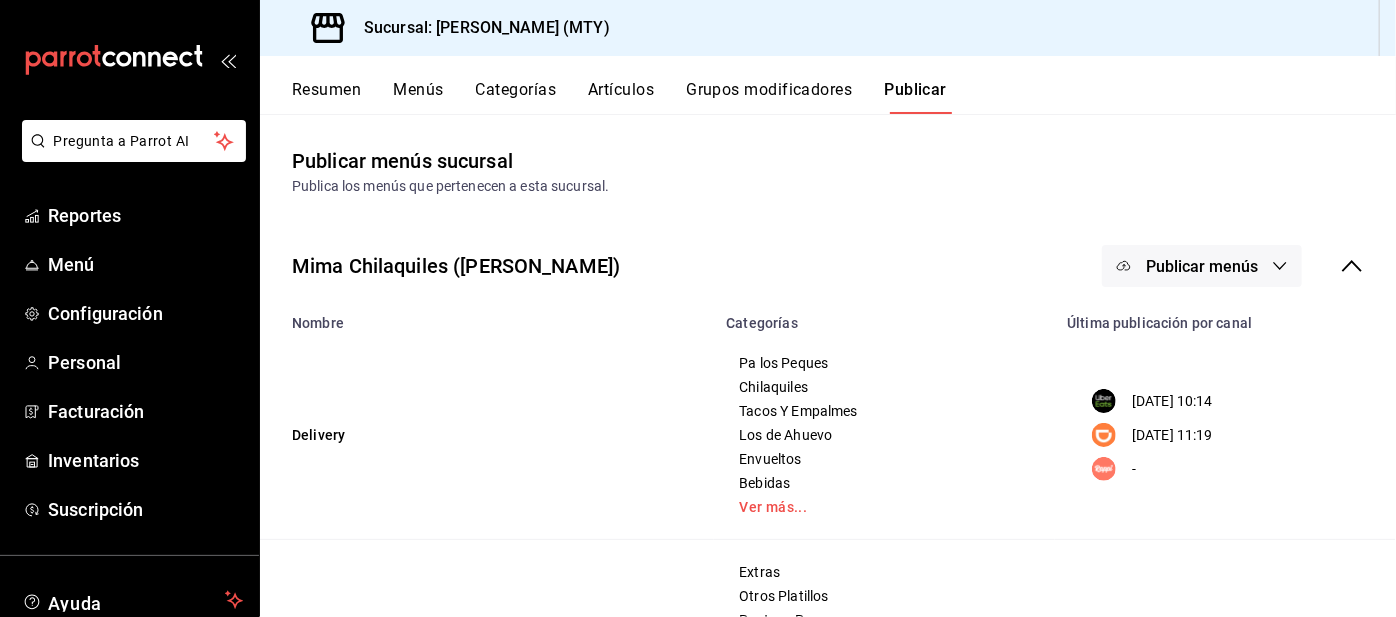 click 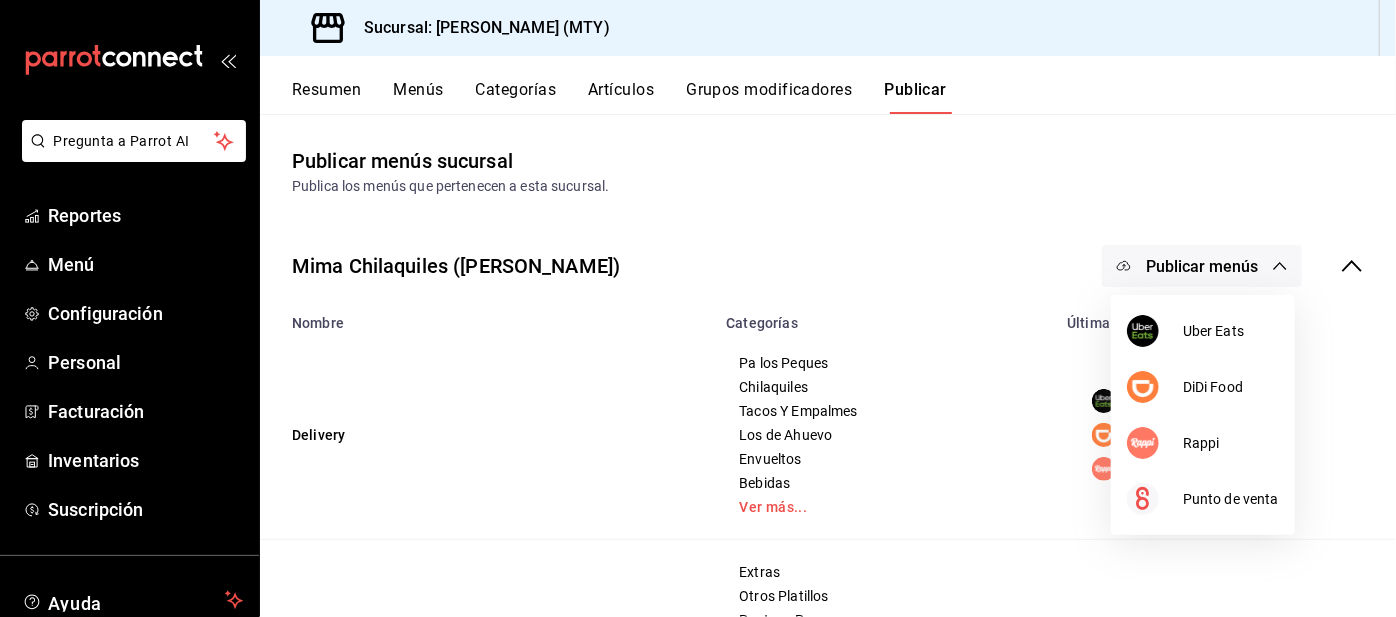 click at bounding box center [1155, 331] 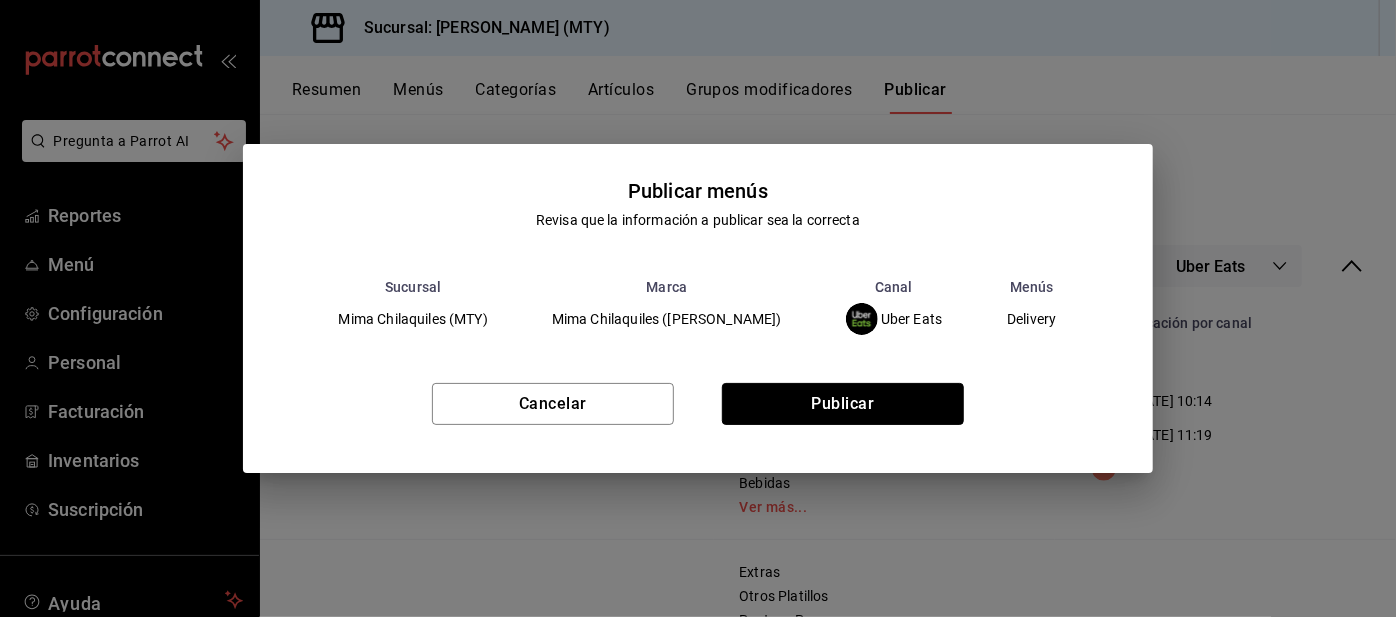 click on "Publicar" at bounding box center (843, 404) 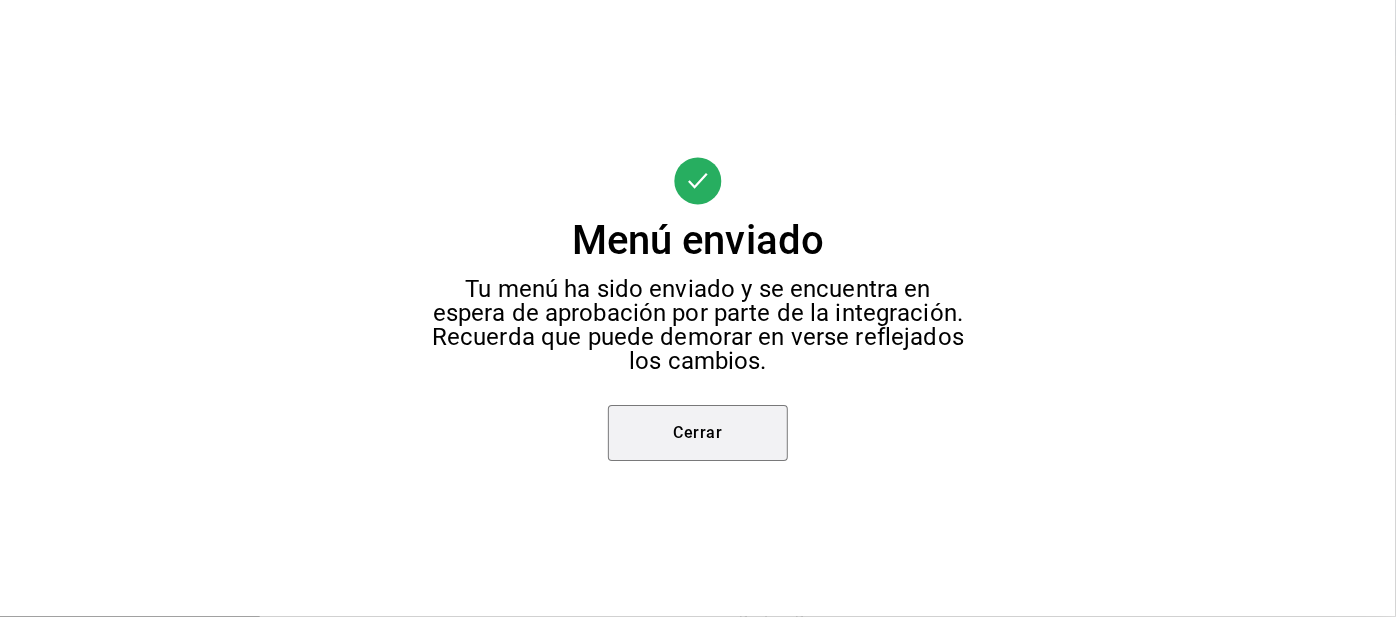 click on "Cerrar" at bounding box center (698, 433) 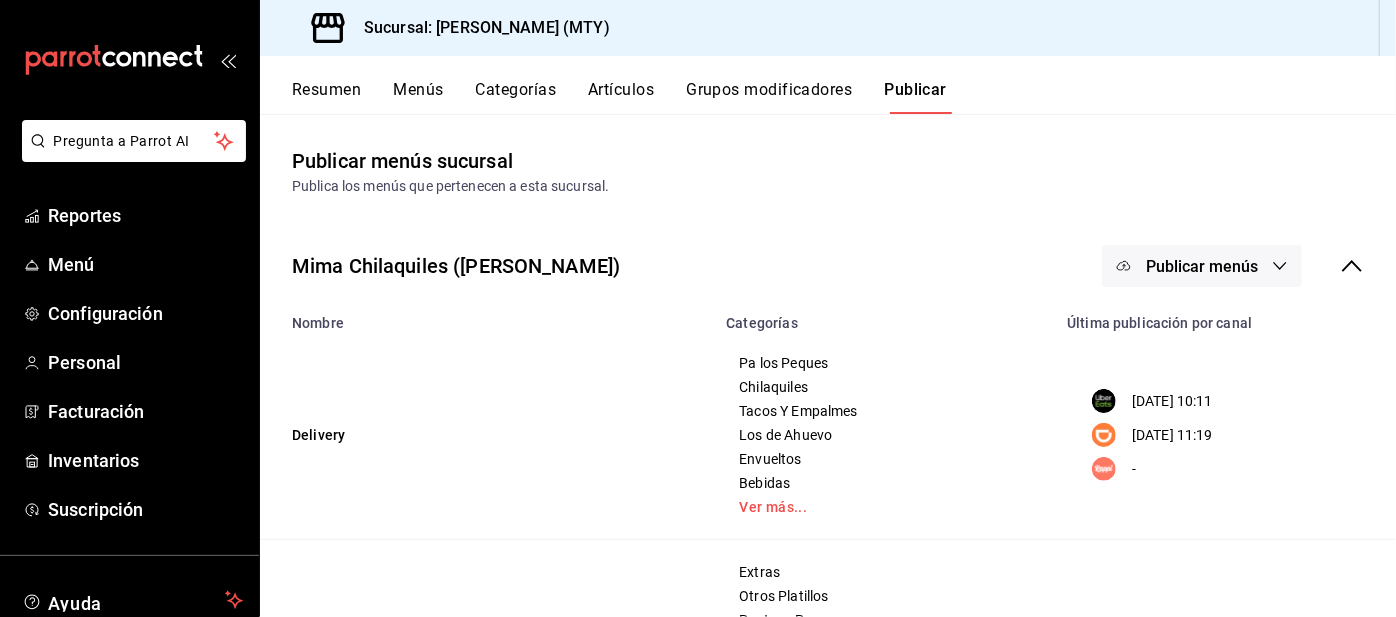 scroll, scrollTop: 67, scrollLeft: 0, axis: vertical 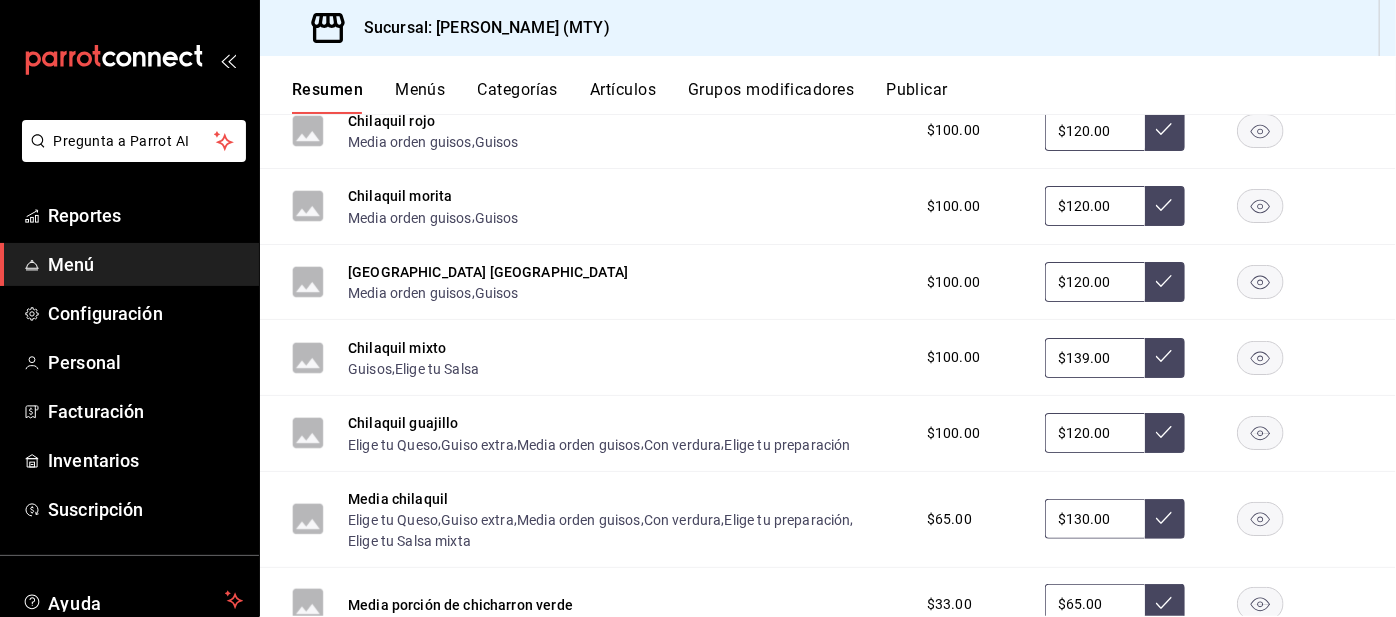 click on "$130.00" at bounding box center (1095, 519) 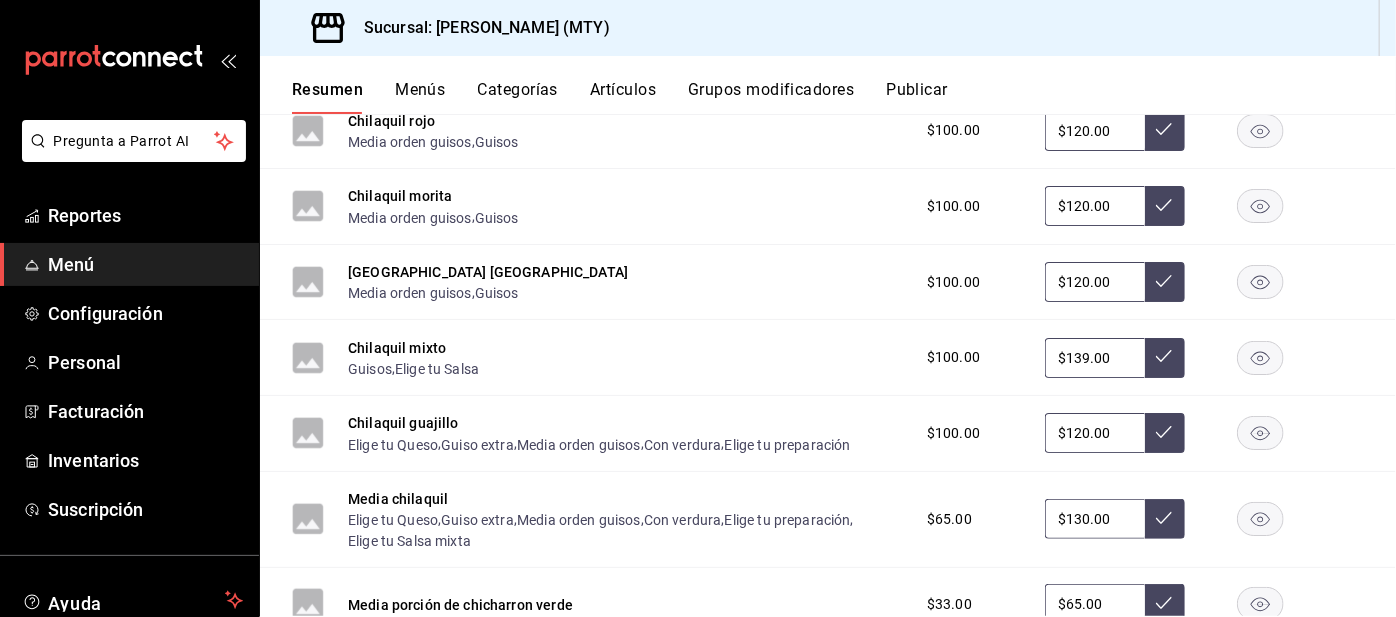 scroll, scrollTop: 35, scrollLeft: 0, axis: vertical 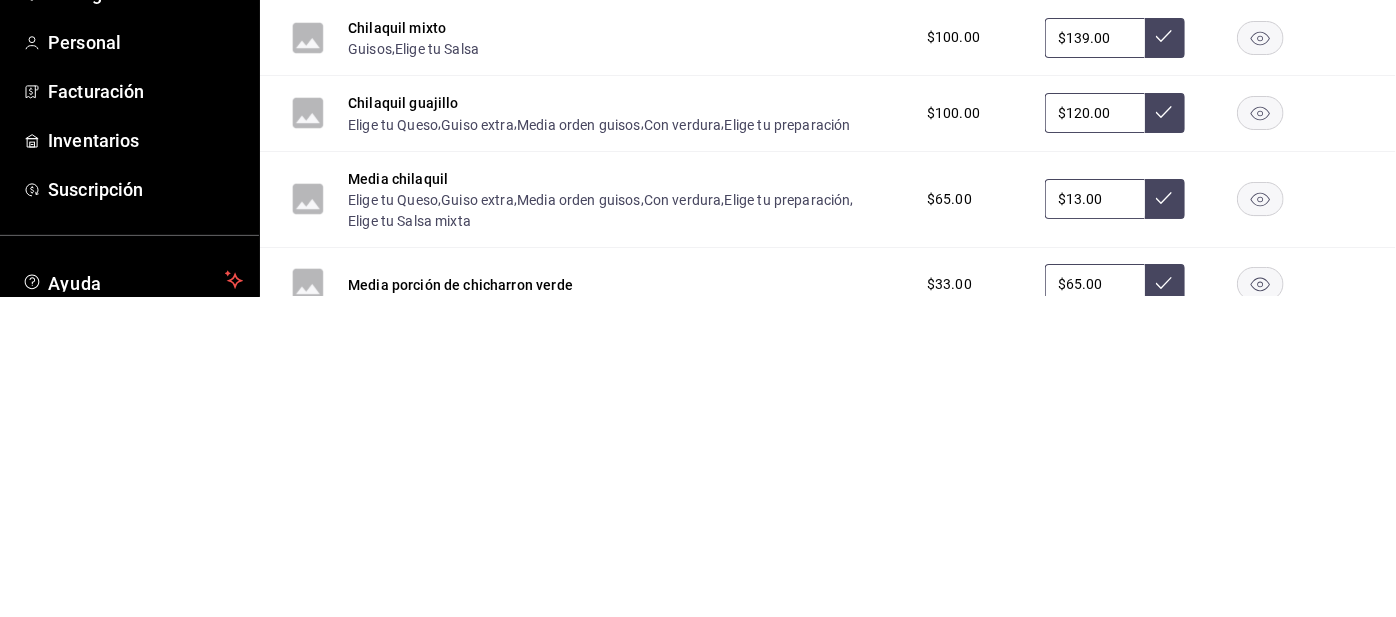 type on "$1.00" 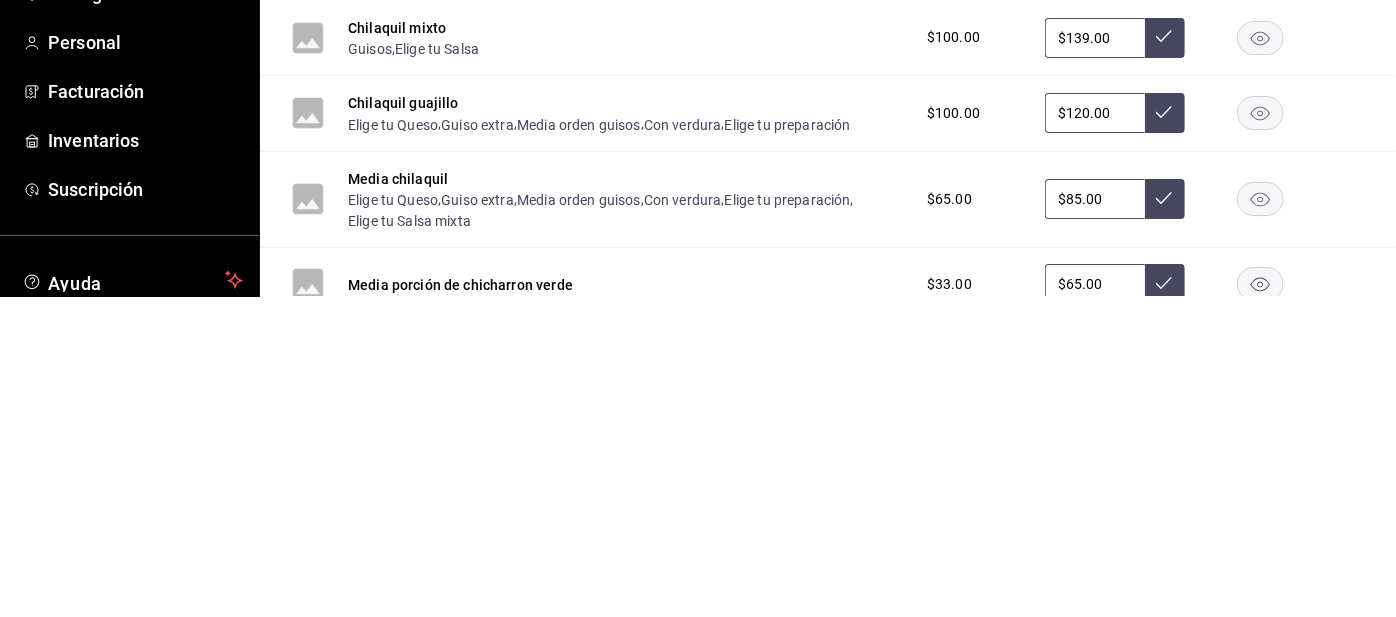 type on "$85.00" 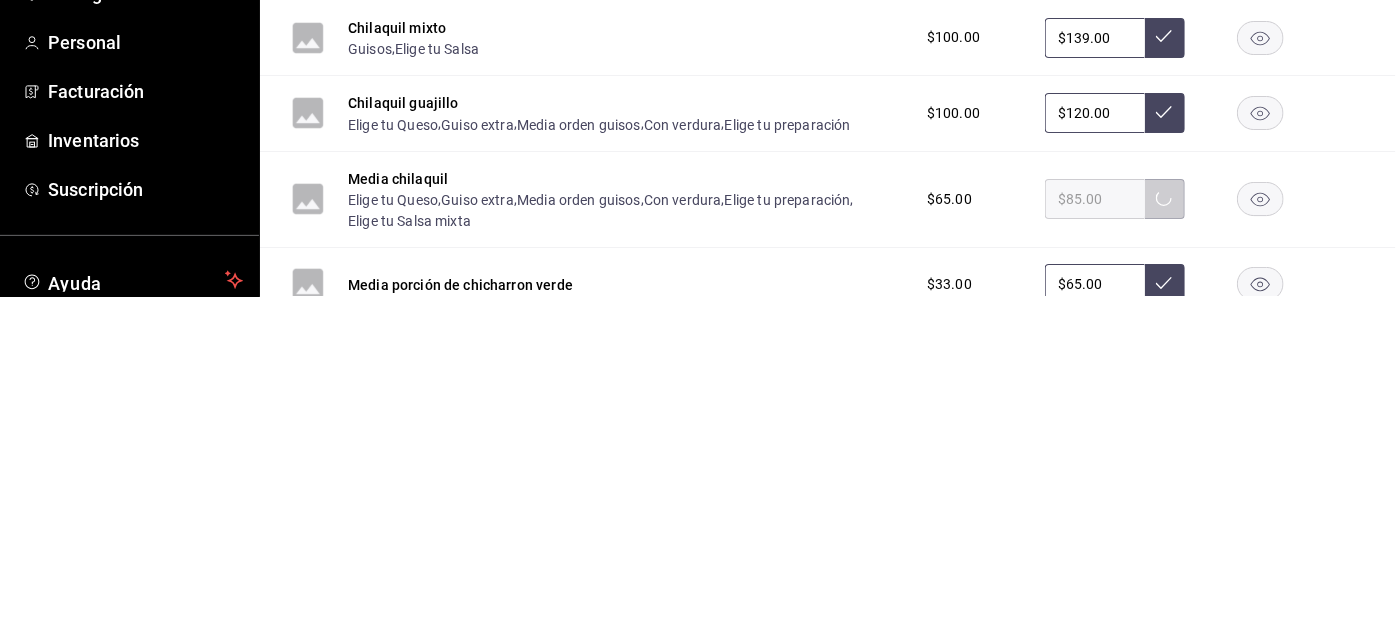 scroll, scrollTop: 35, scrollLeft: 0, axis: vertical 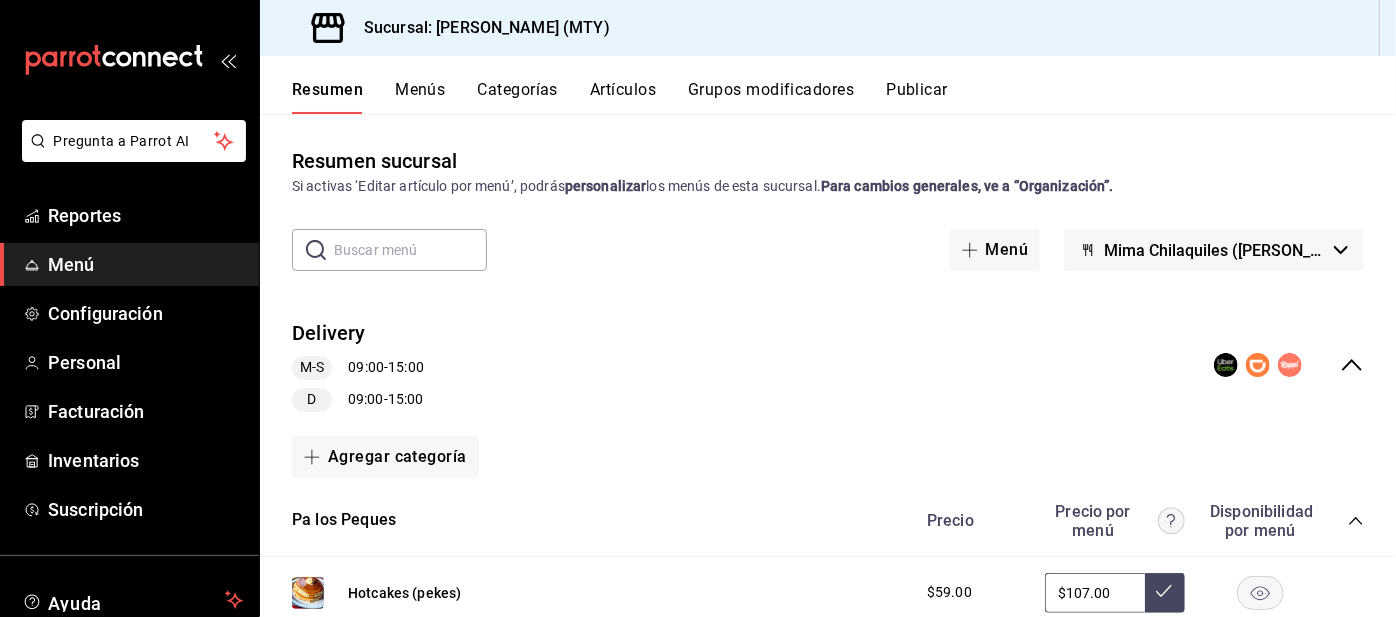 click on "Publicar" at bounding box center (917, 97) 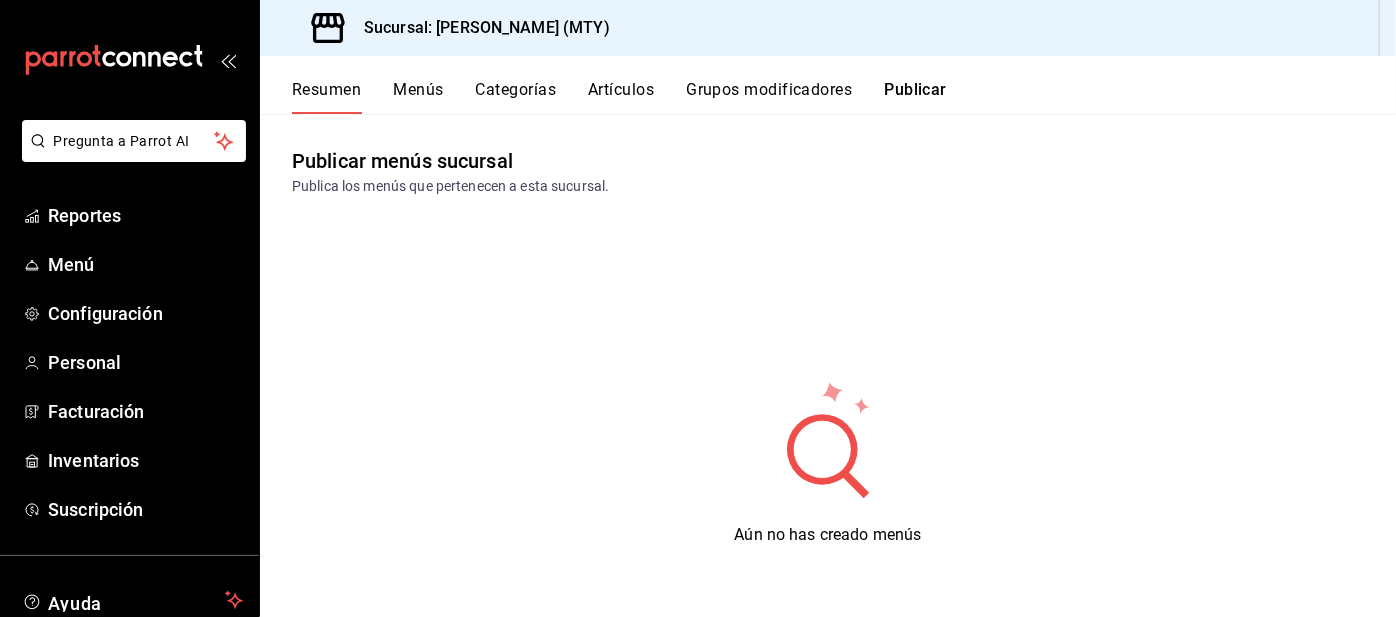 click on "Publicar" at bounding box center [915, 97] 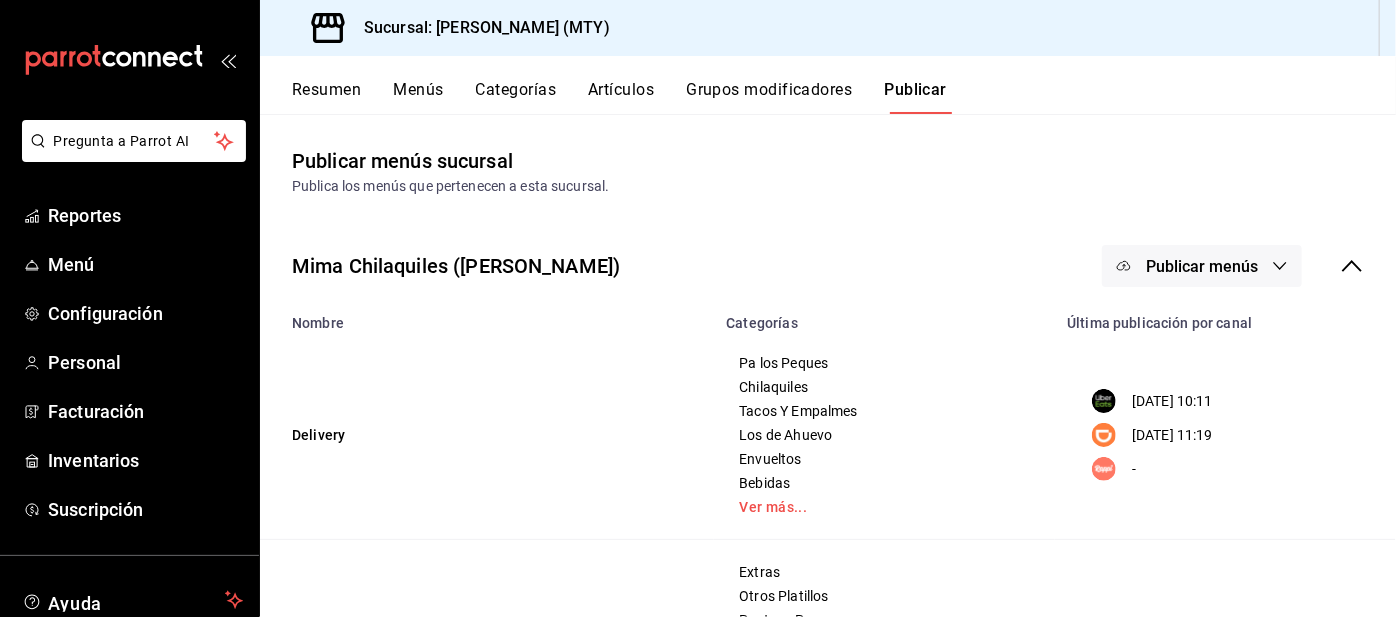 click on "Publicar menús" at bounding box center [1202, 266] 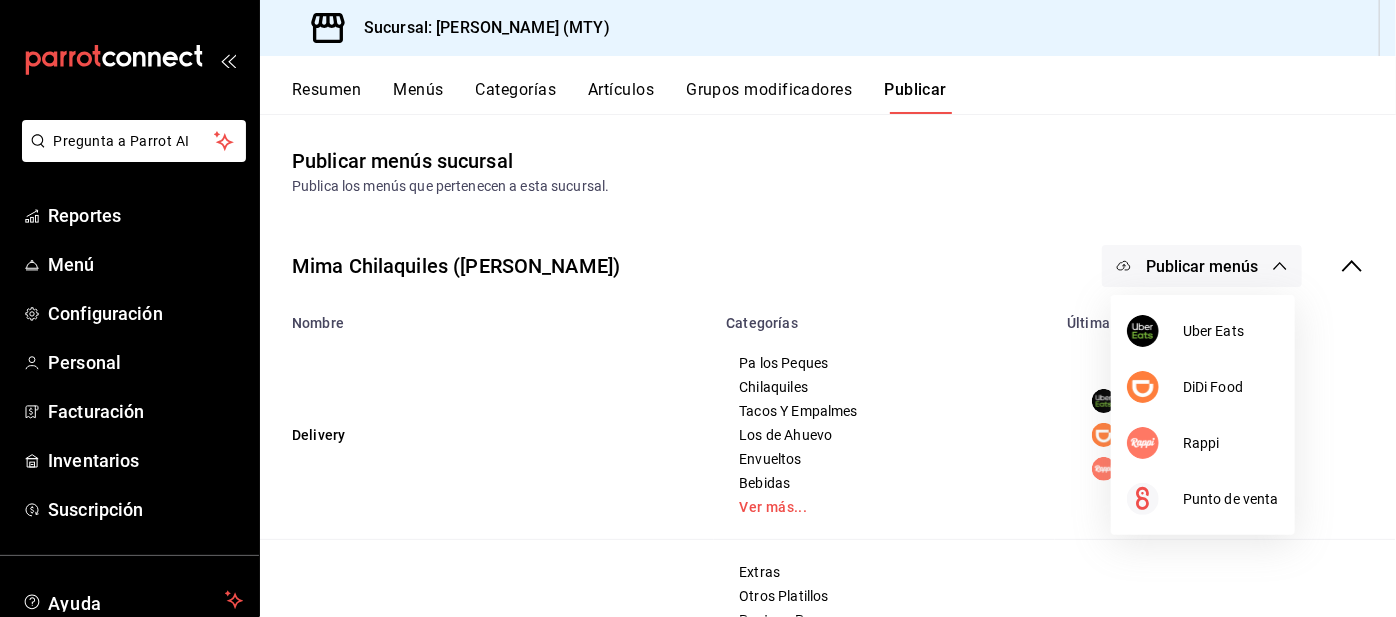 click on "Uber Eats" at bounding box center [1203, 331] 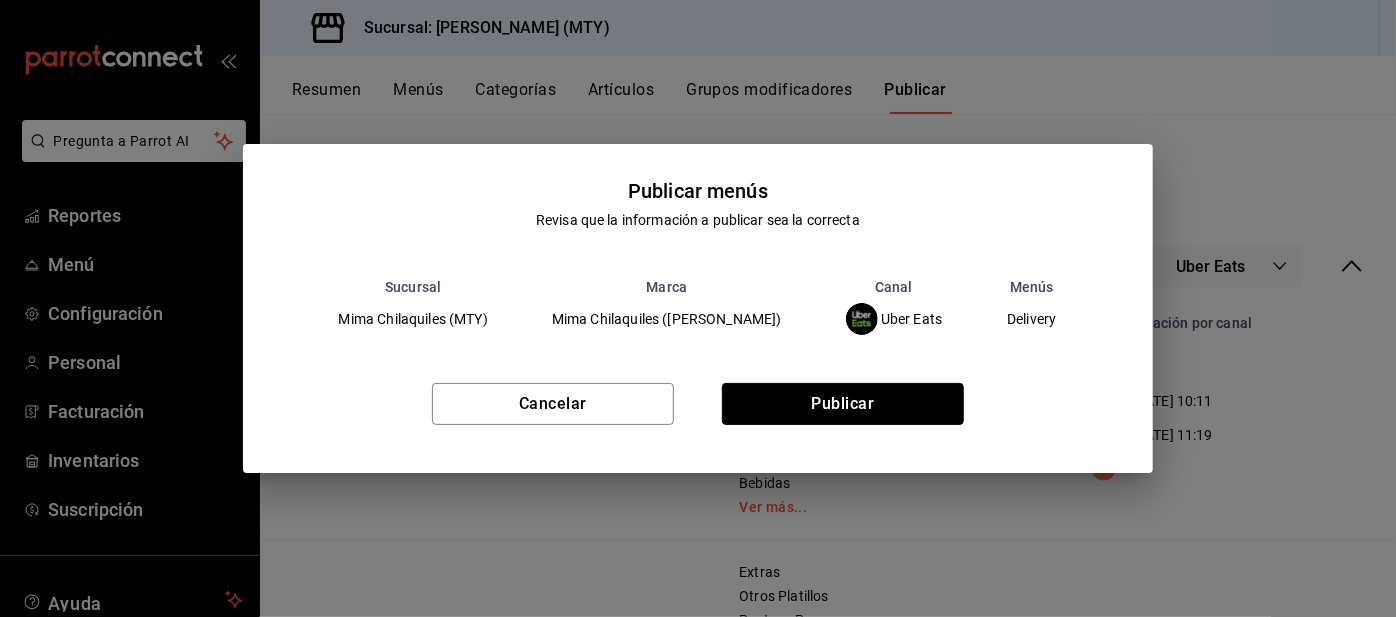 click on "Publicar" at bounding box center (843, 404) 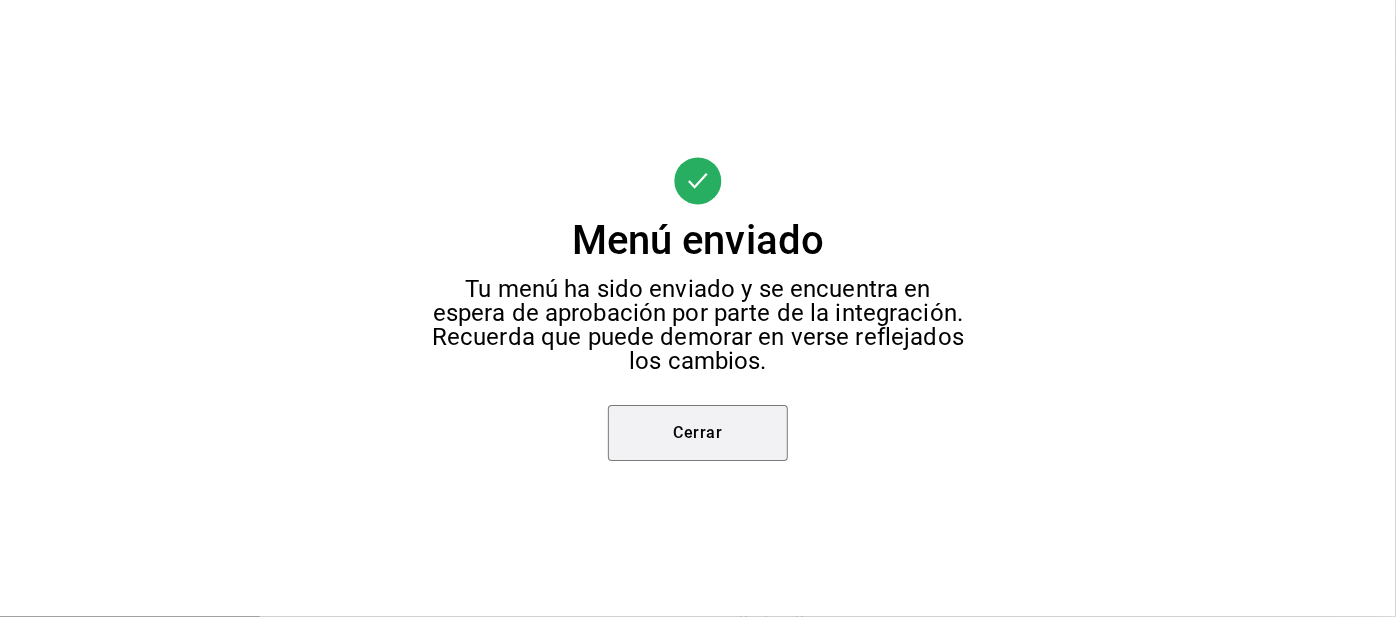 click on "Cerrar" at bounding box center [698, 433] 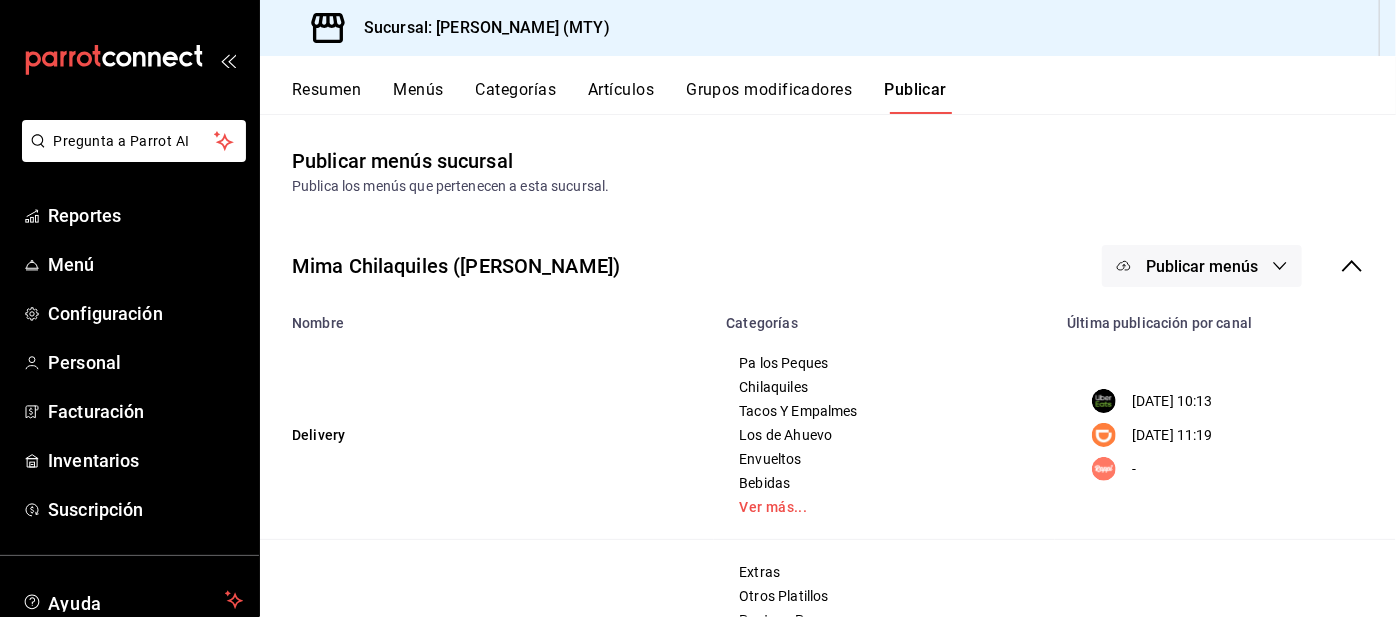 scroll, scrollTop: 67, scrollLeft: 0, axis: vertical 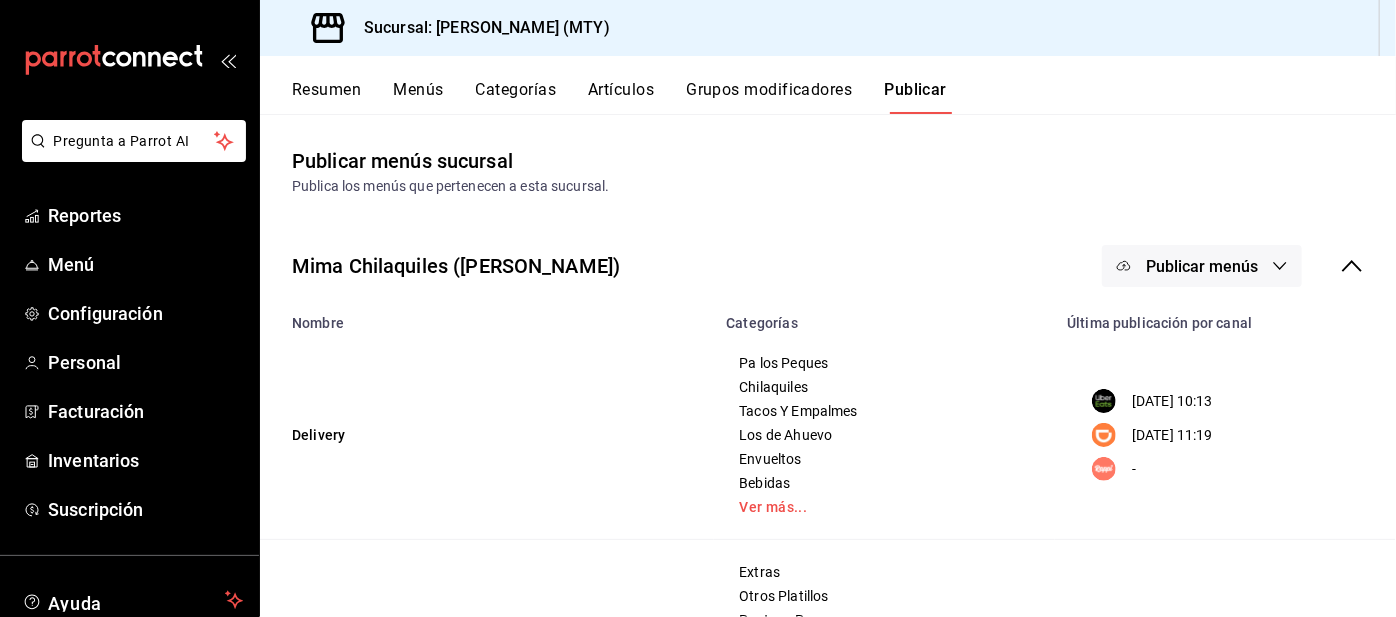 click on "Resumen" at bounding box center (326, 97) 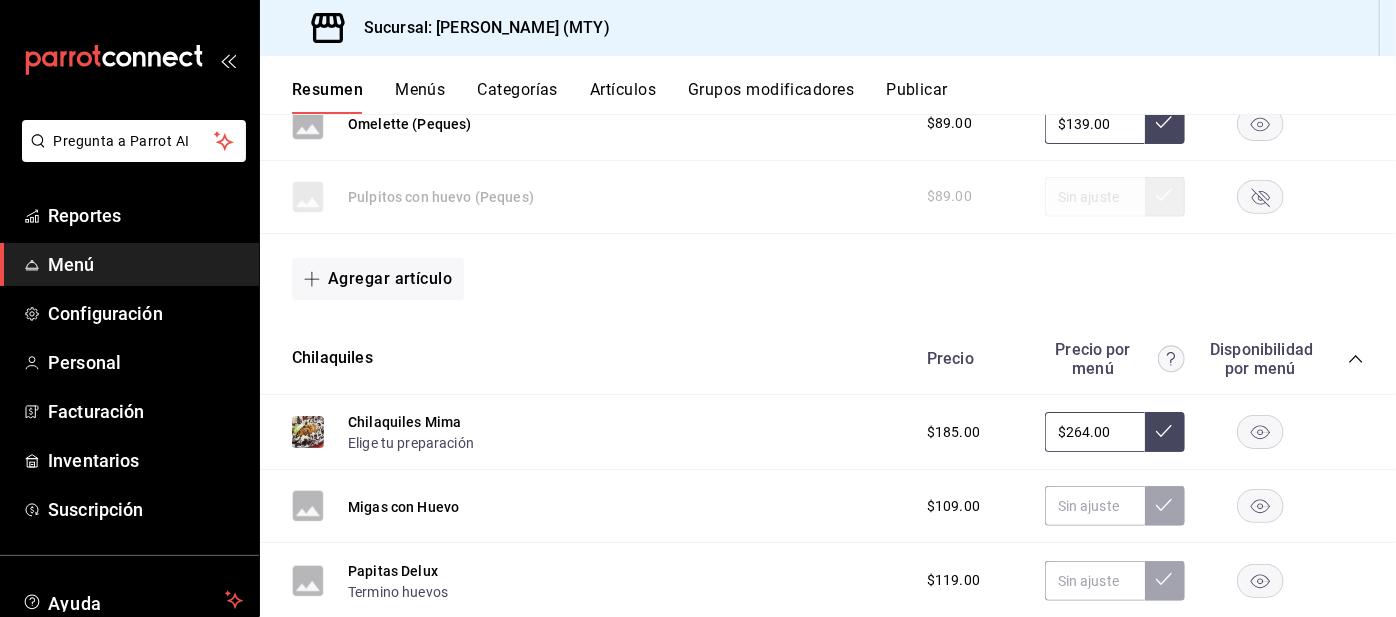 scroll, scrollTop: 693, scrollLeft: 0, axis: vertical 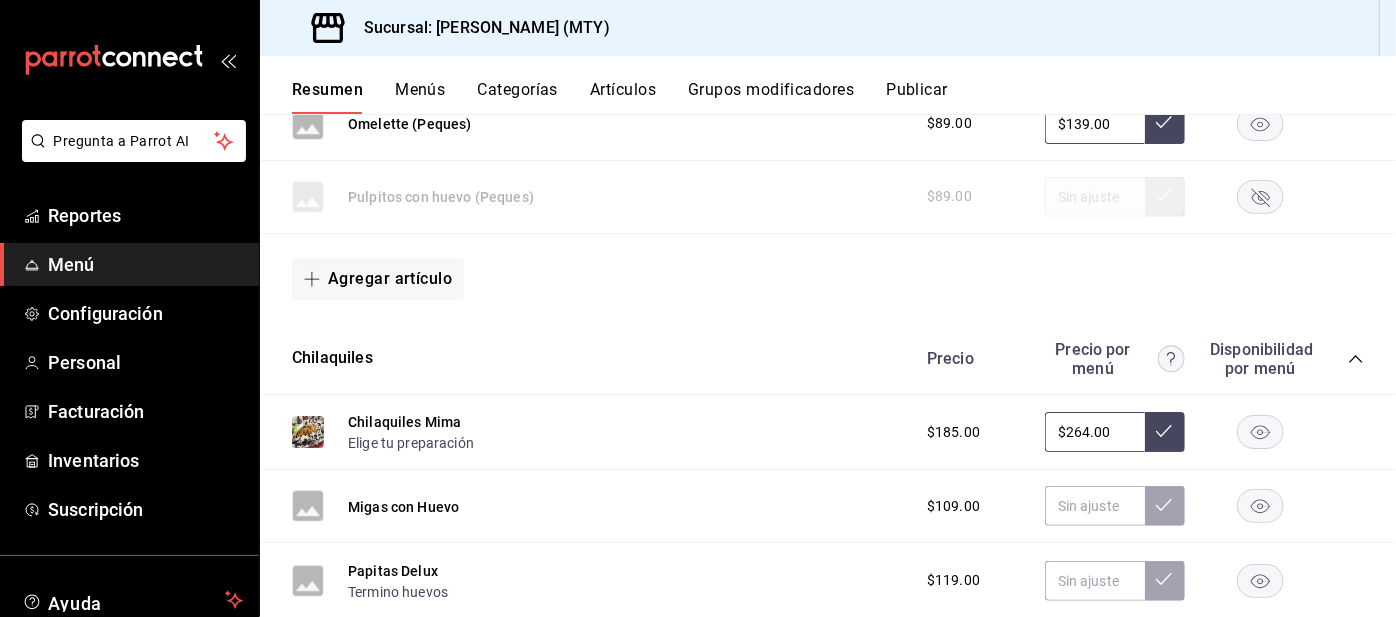 click on "$264.00" at bounding box center (1095, 432) 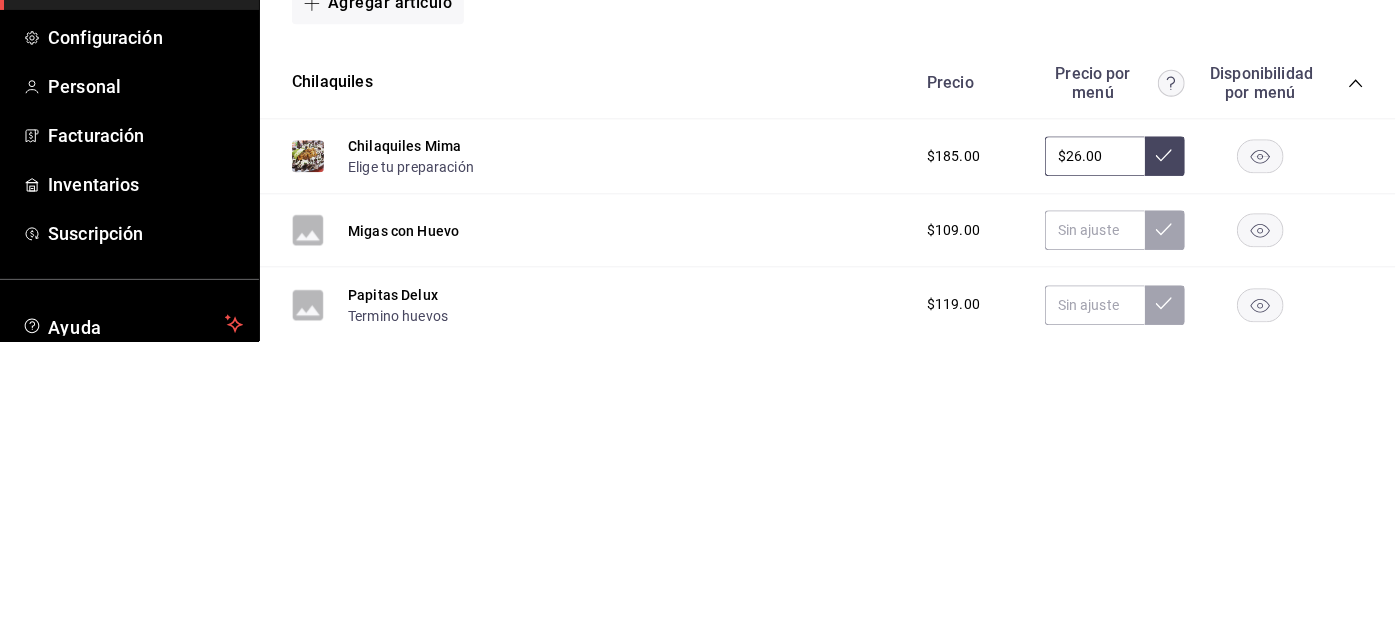 type on "$2.00" 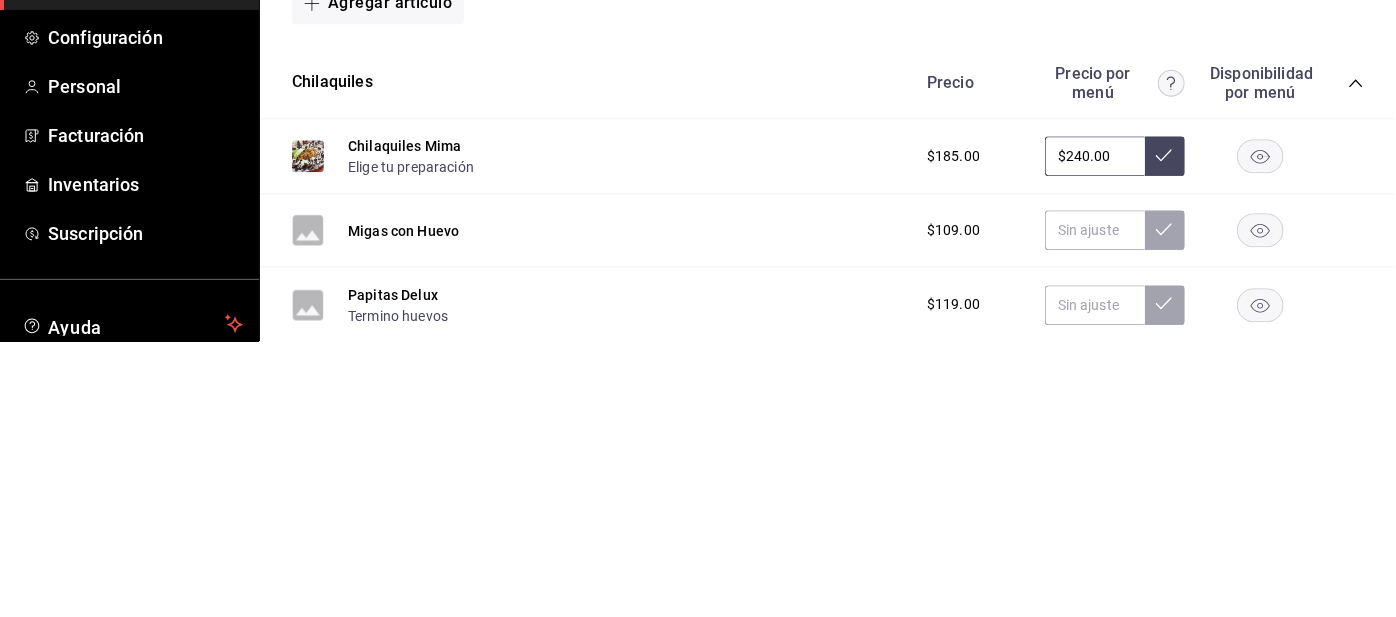 type on "$240.00" 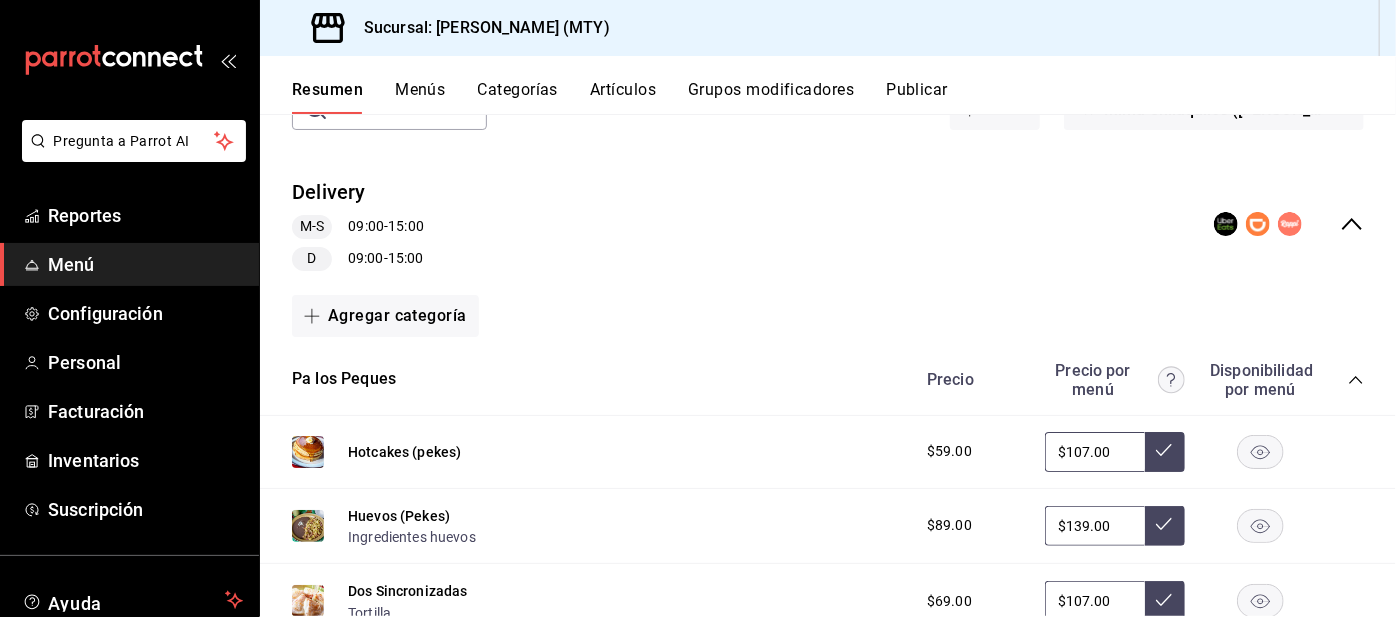 scroll, scrollTop: 0, scrollLeft: 0, axis: both 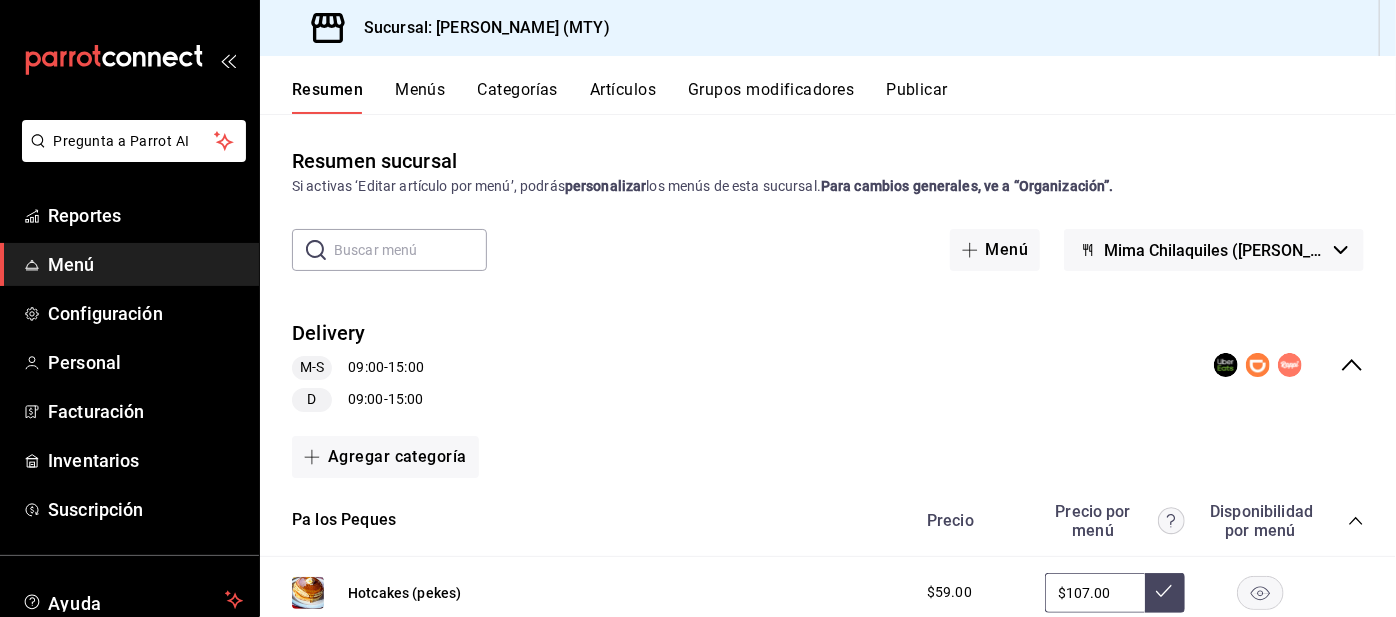 click on "Publicar" at bounding box center [917, 97] 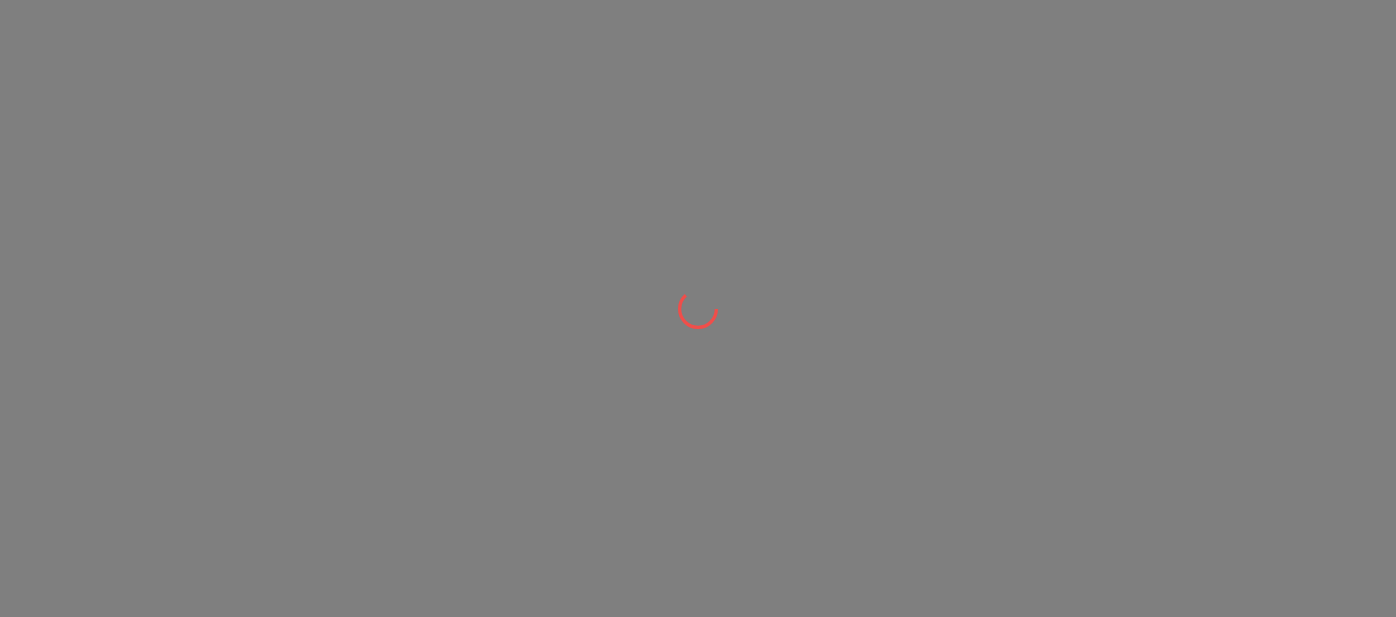 scroll, scrollTop: 0, scrollLeft: 0, axis: both 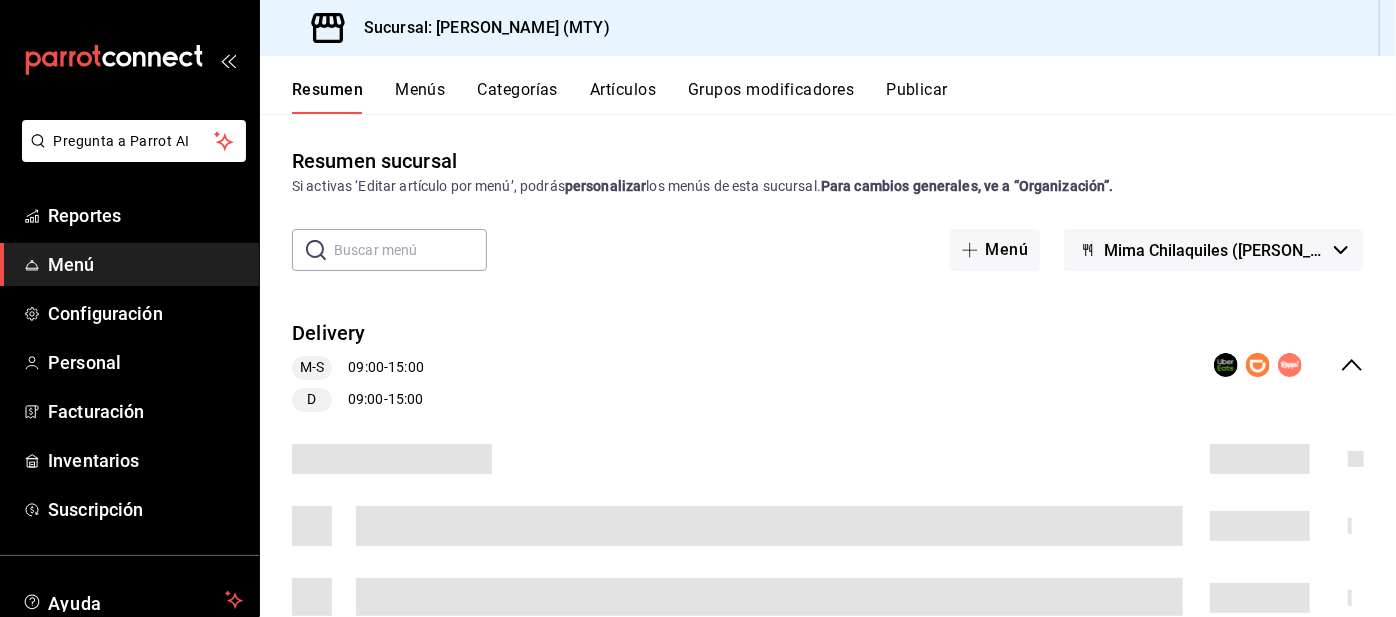 click on "Publicar" at bounding box center (917, 97) 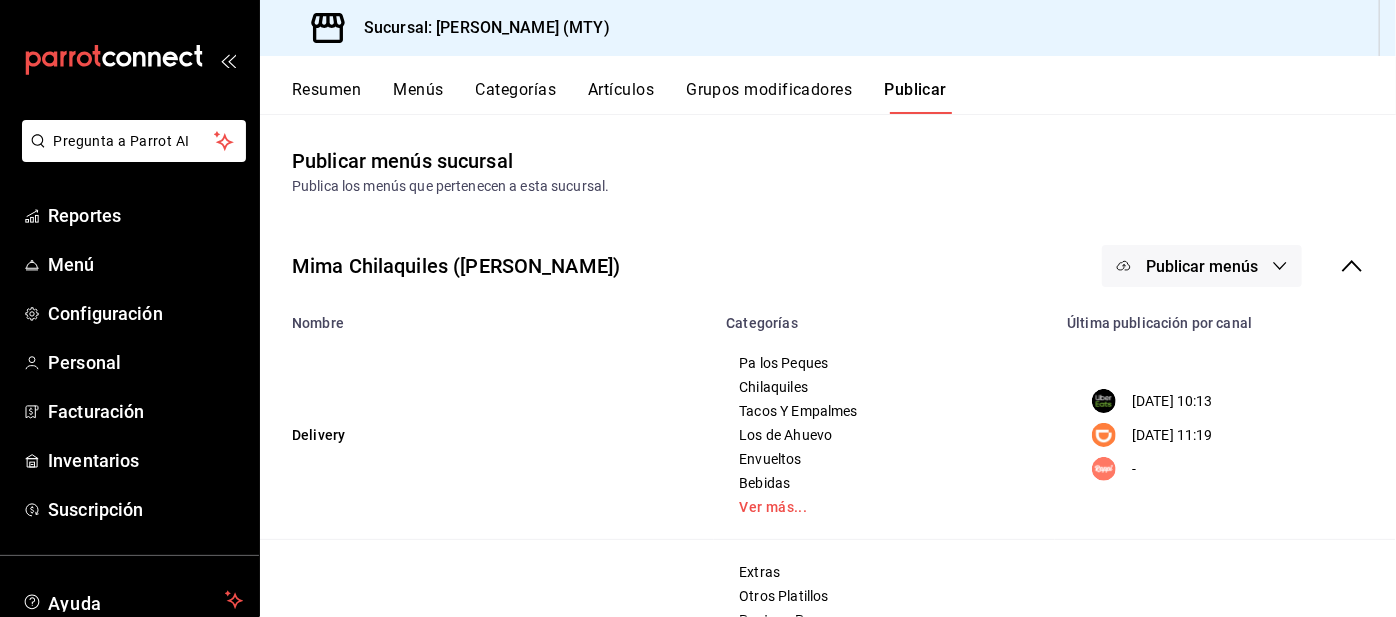 click on "Publicar menús" at bounding box center (1202, 266) 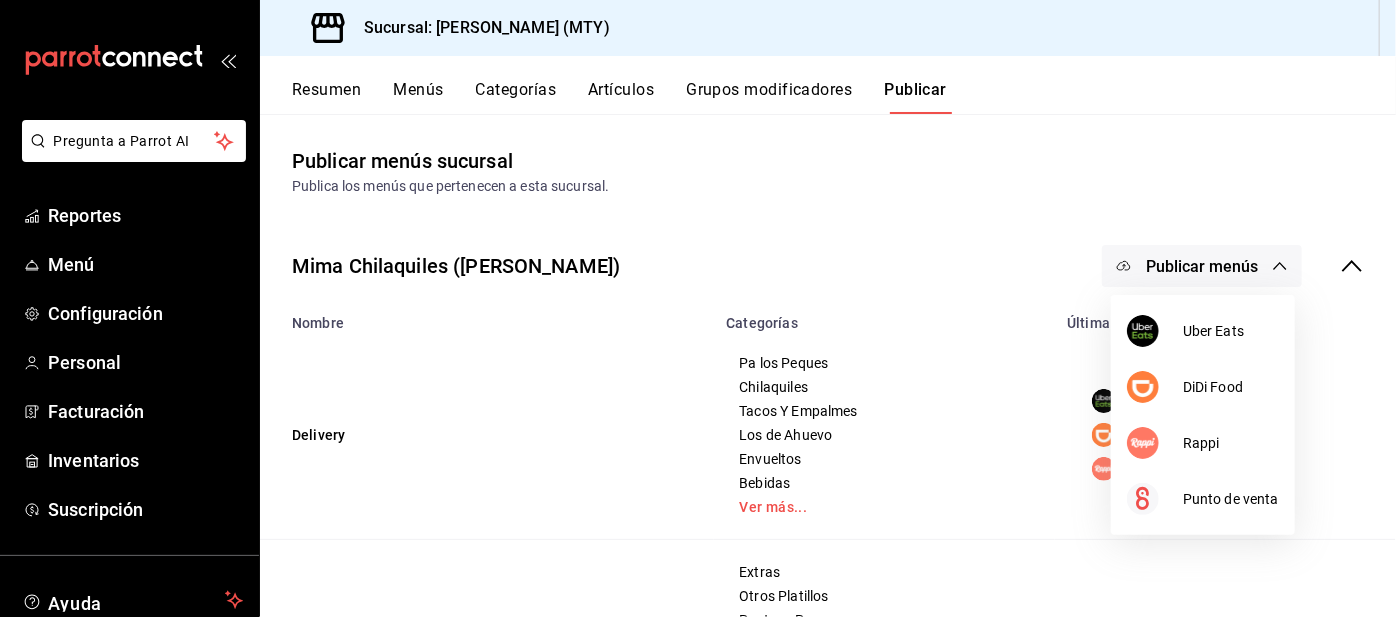 click at bounding box center [1155, 331] 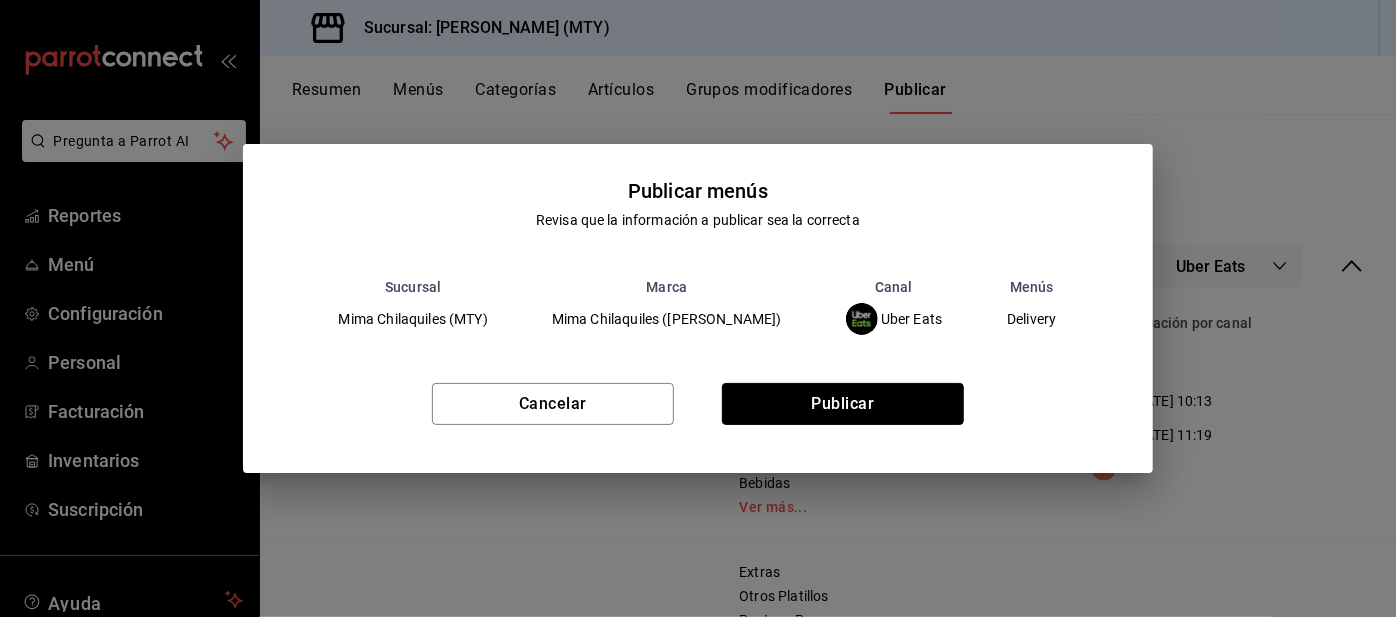 click on "Publicar" at bounding box center (843, 404) 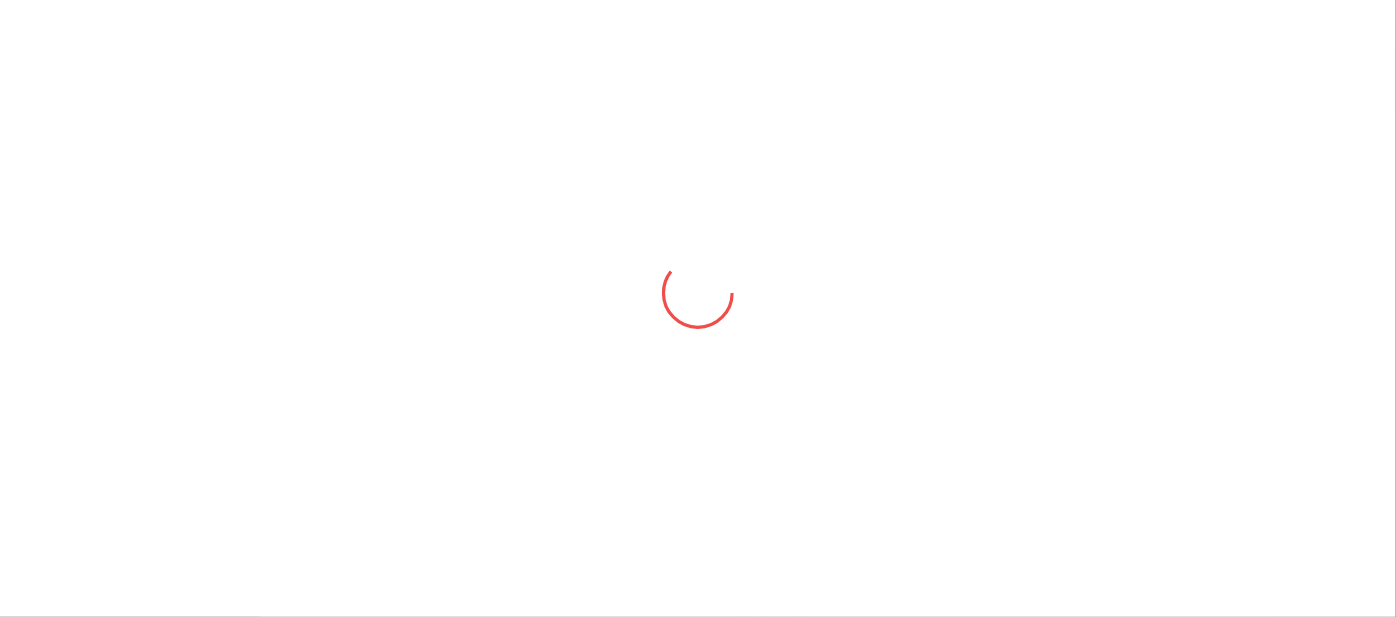 click at bounding box center [698, 308] 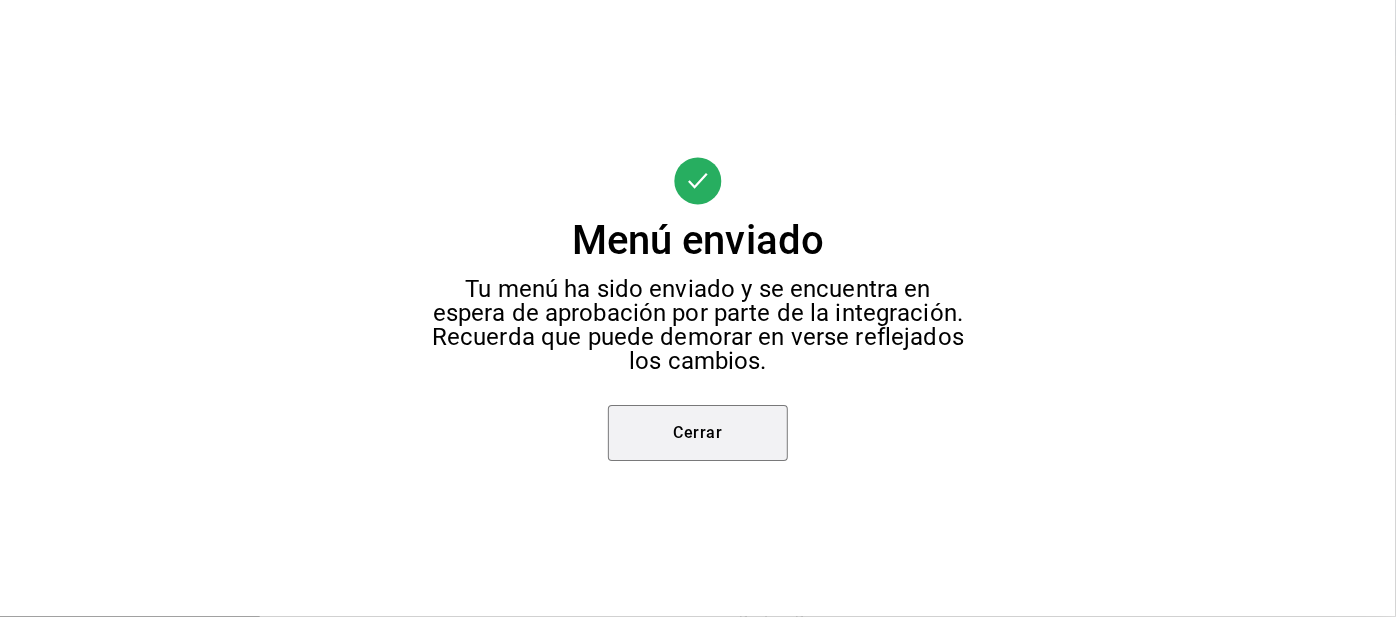 click on "Cerrar" at bounding box center [698, 433] 